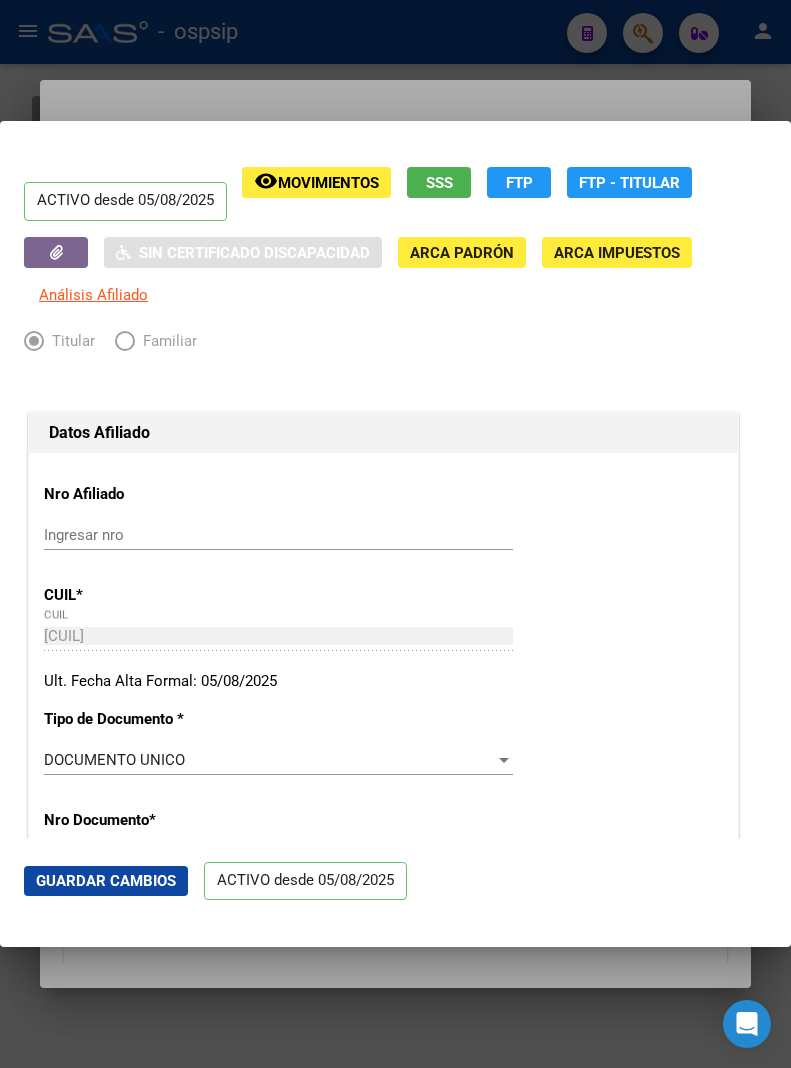 scroll, scrollTop: 0, scrollLeft: 0, axis: both 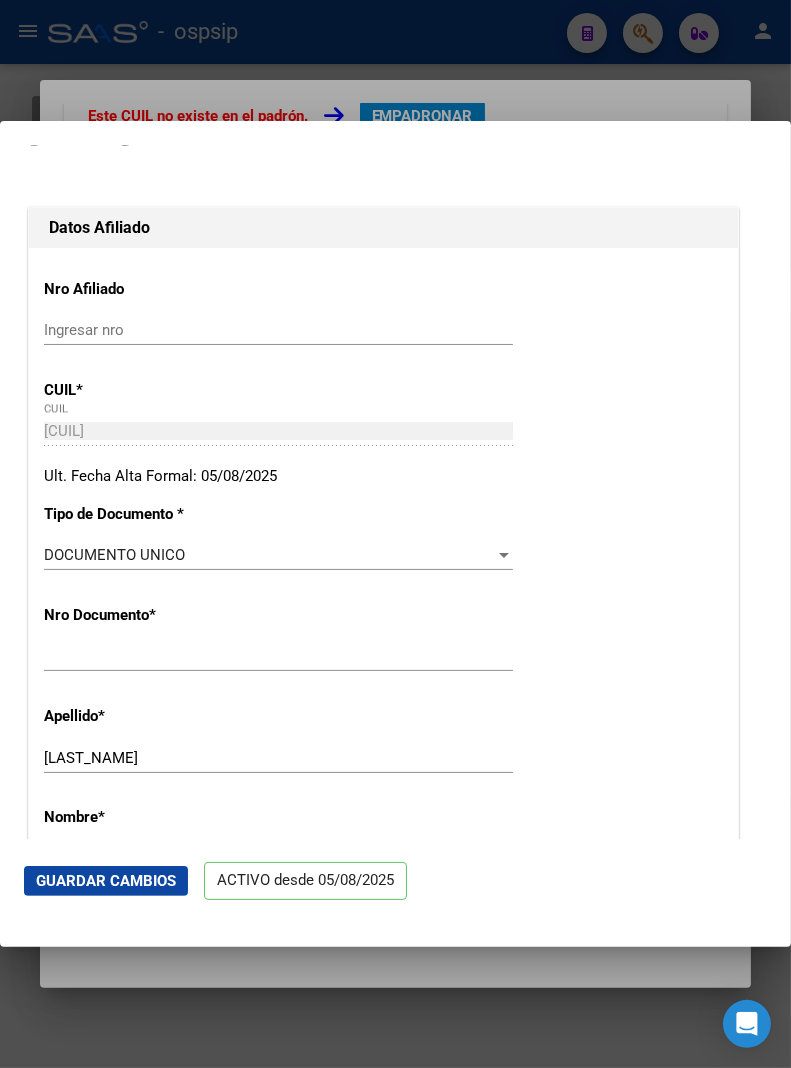 click at bounding box center [395, 534] 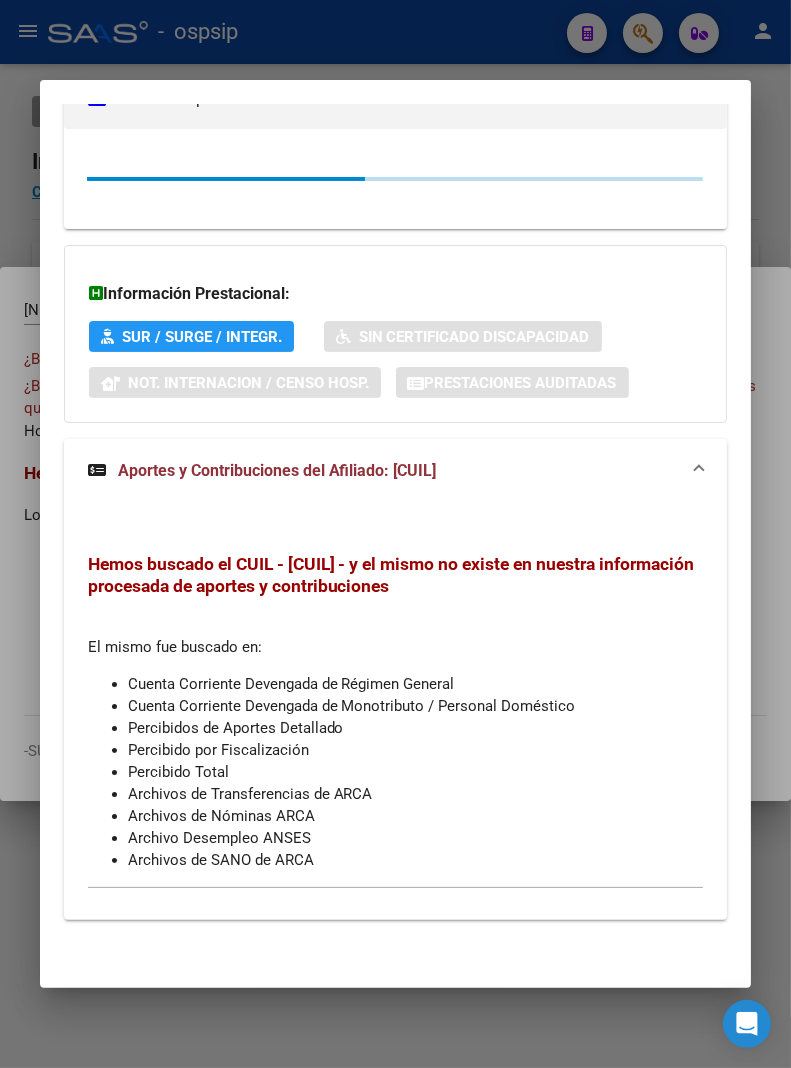 scroll, scrollTop: 418, scrollLeft: 0, axis: vertical 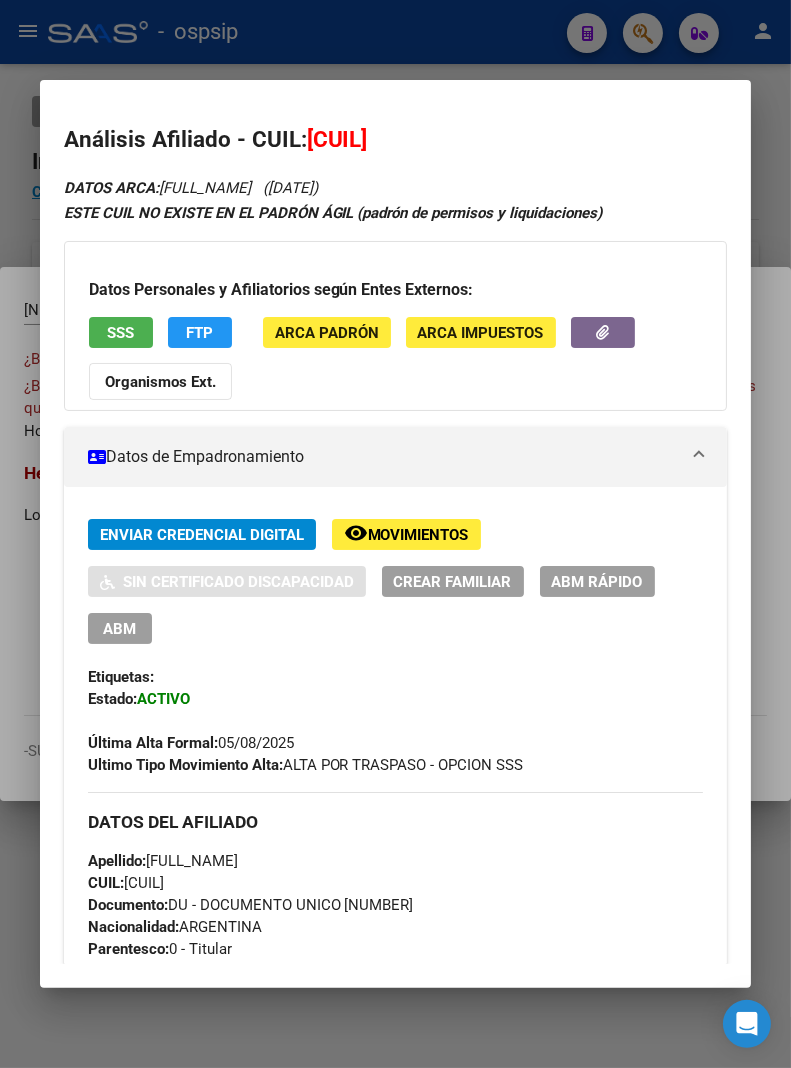 click at bounding box center (395, 534) 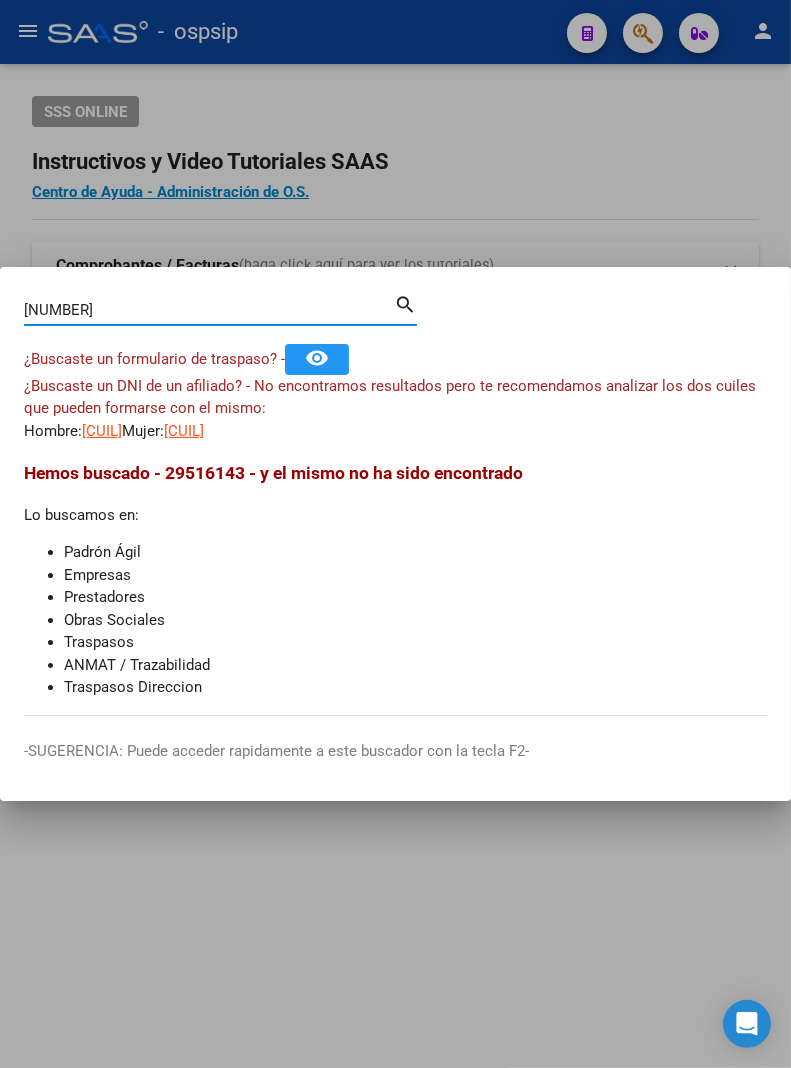 click on "[NUMBER]" at bounding box center (209, 310) 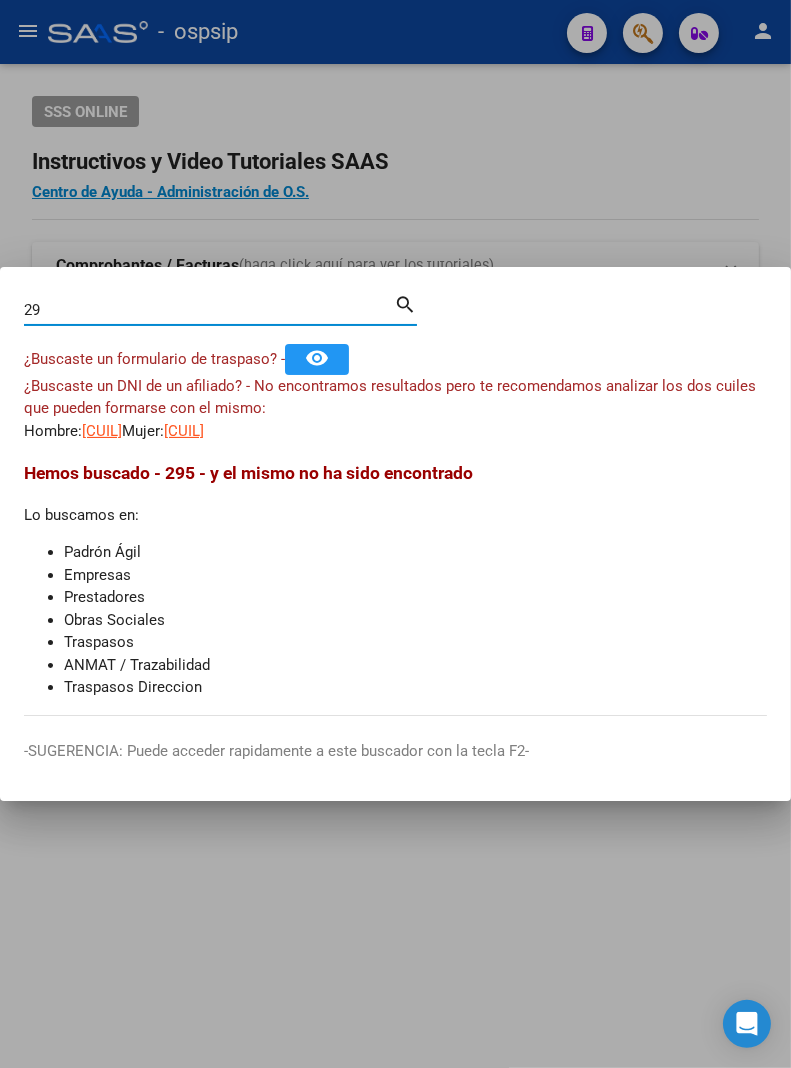 type on "2" 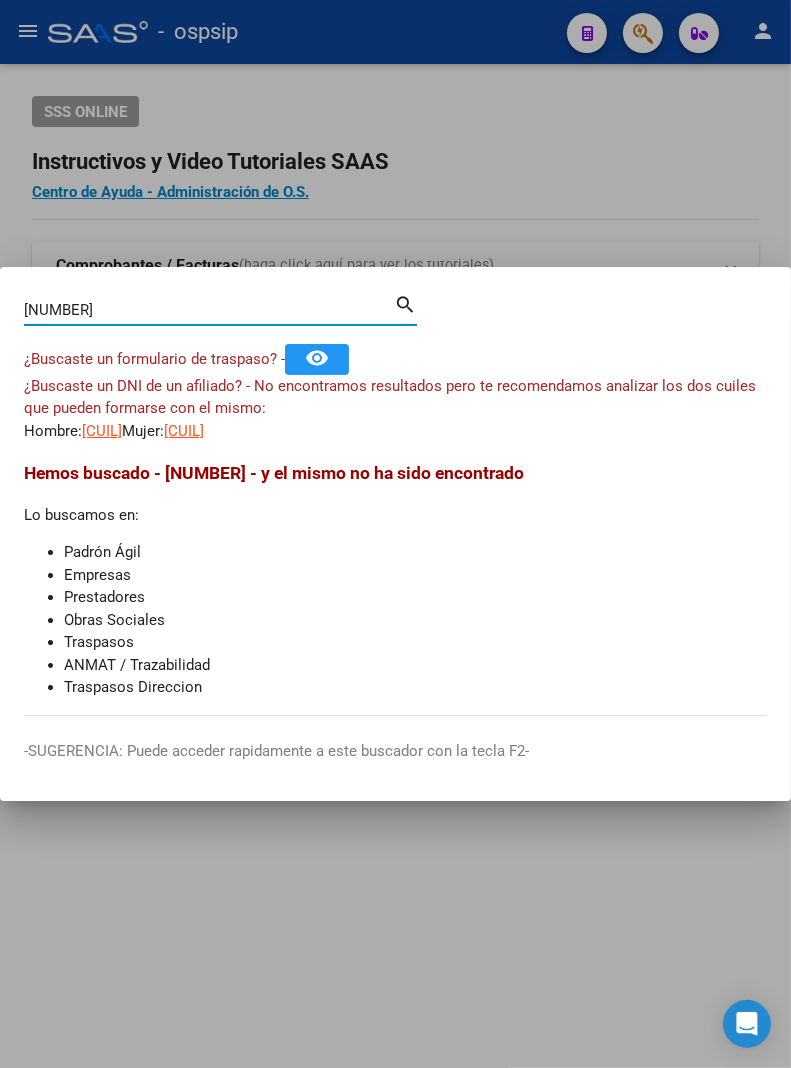 type on "[NUMBER]" 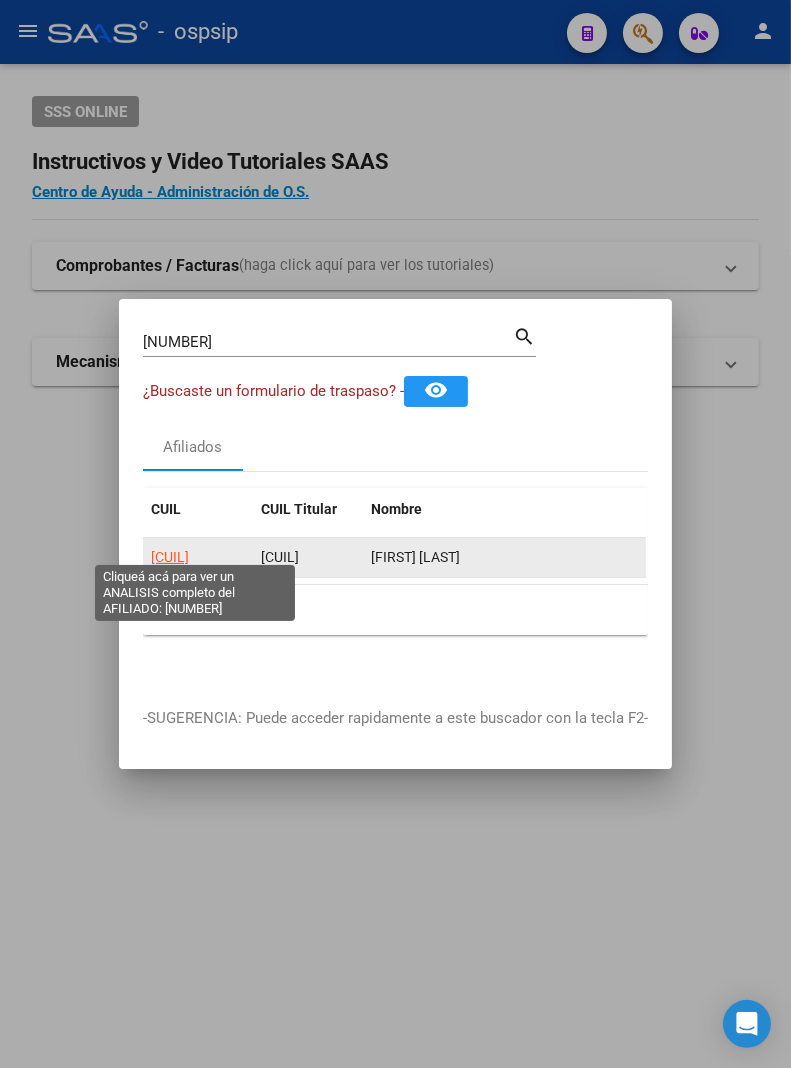 click on "[CUIL]" 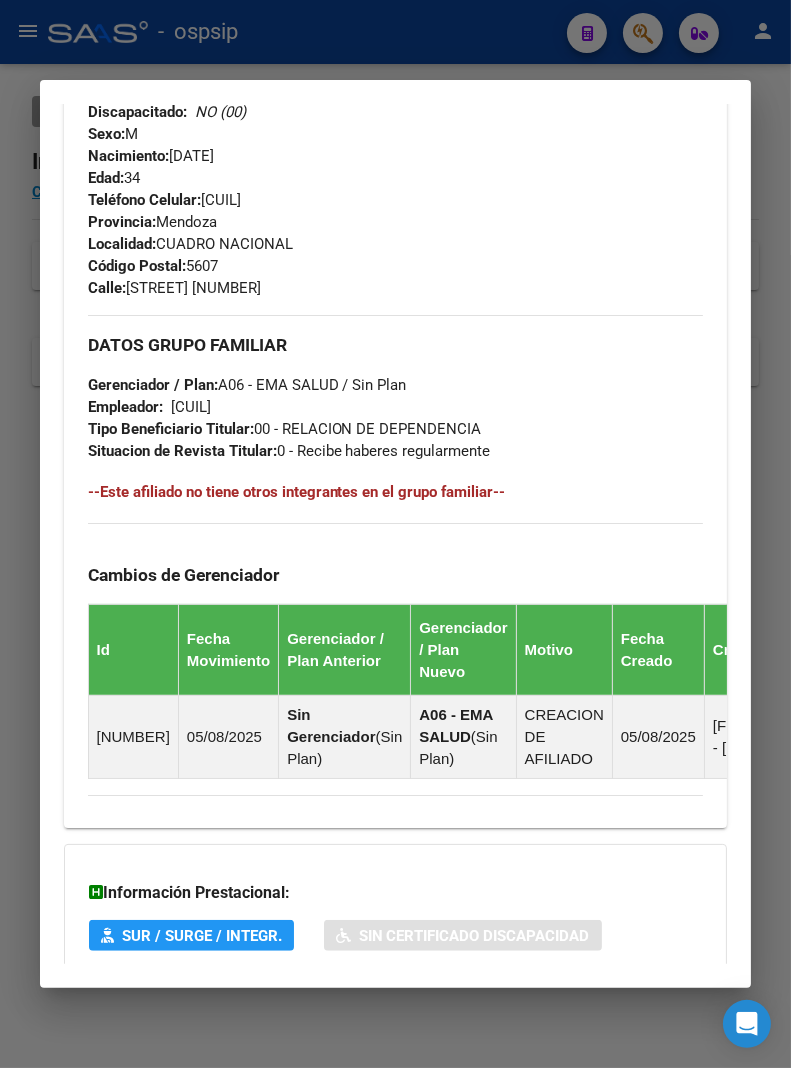scroll, scrollTop: 1096, scrollLeft: 0, axis: vertical 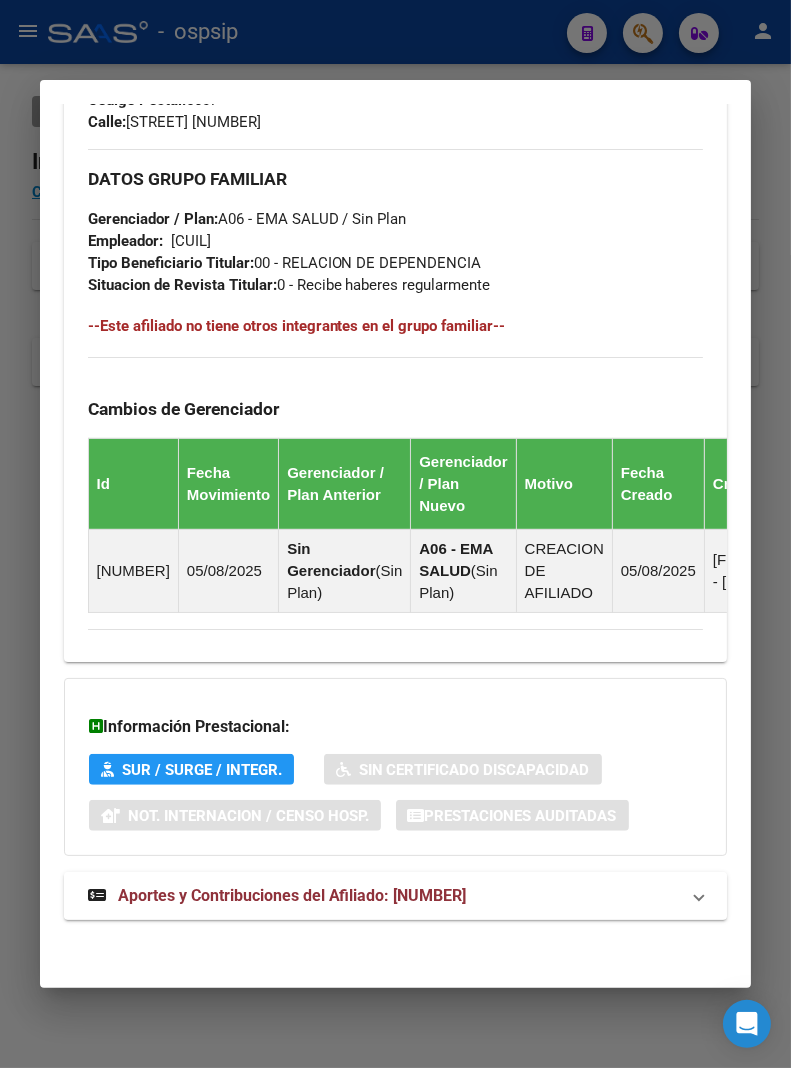 click on "Aportes y Contribuciones del Afiliado: [NUMBER]" at bounding box center (292, 895) 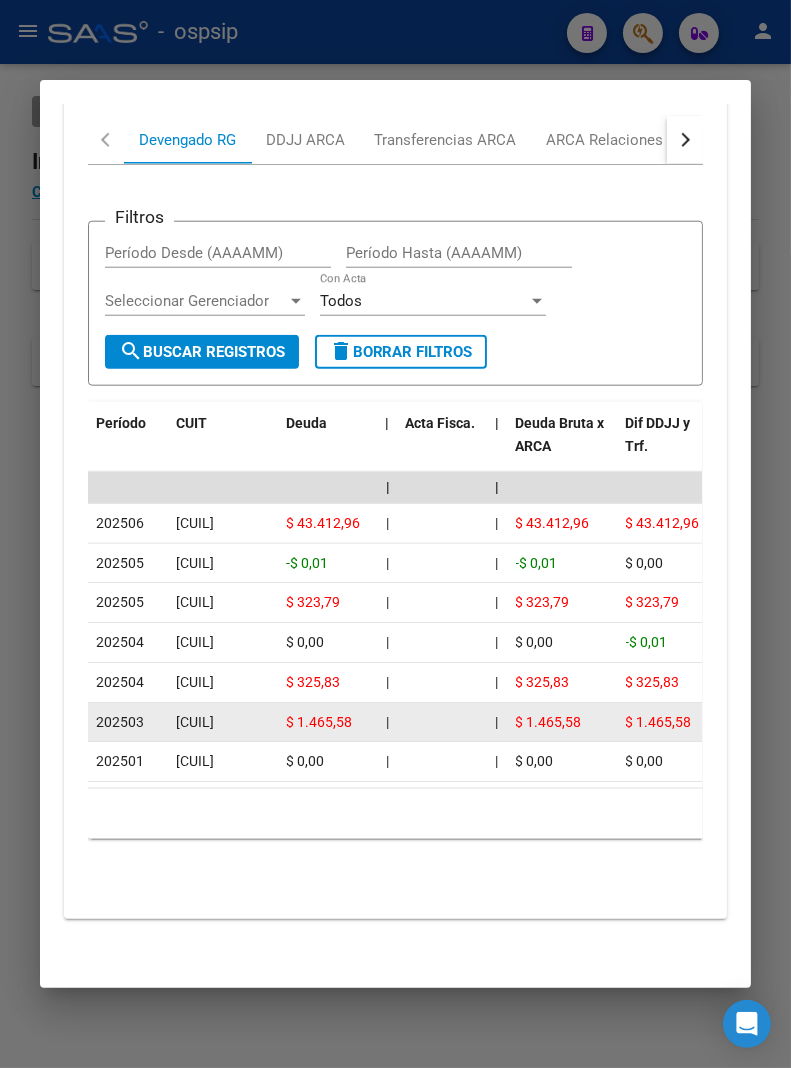 scroll, scrollTop: 2032, scrollLeft: 0, axis: vertical 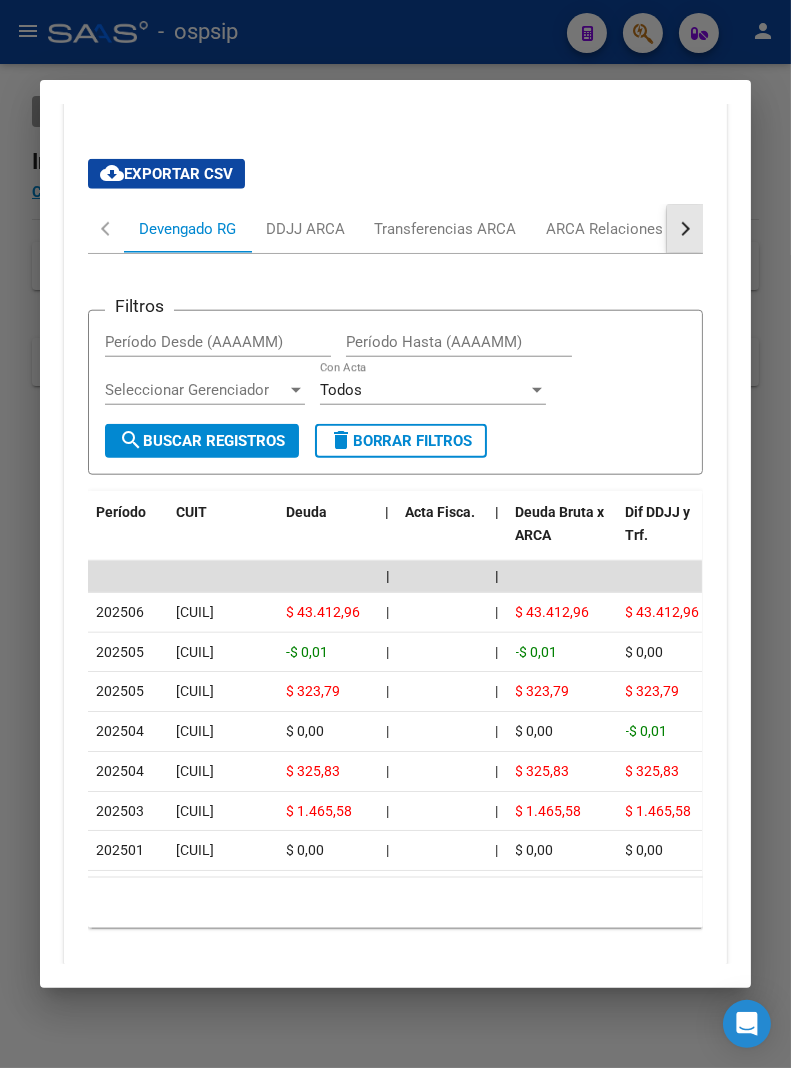 click at bounding box center [685, 229] 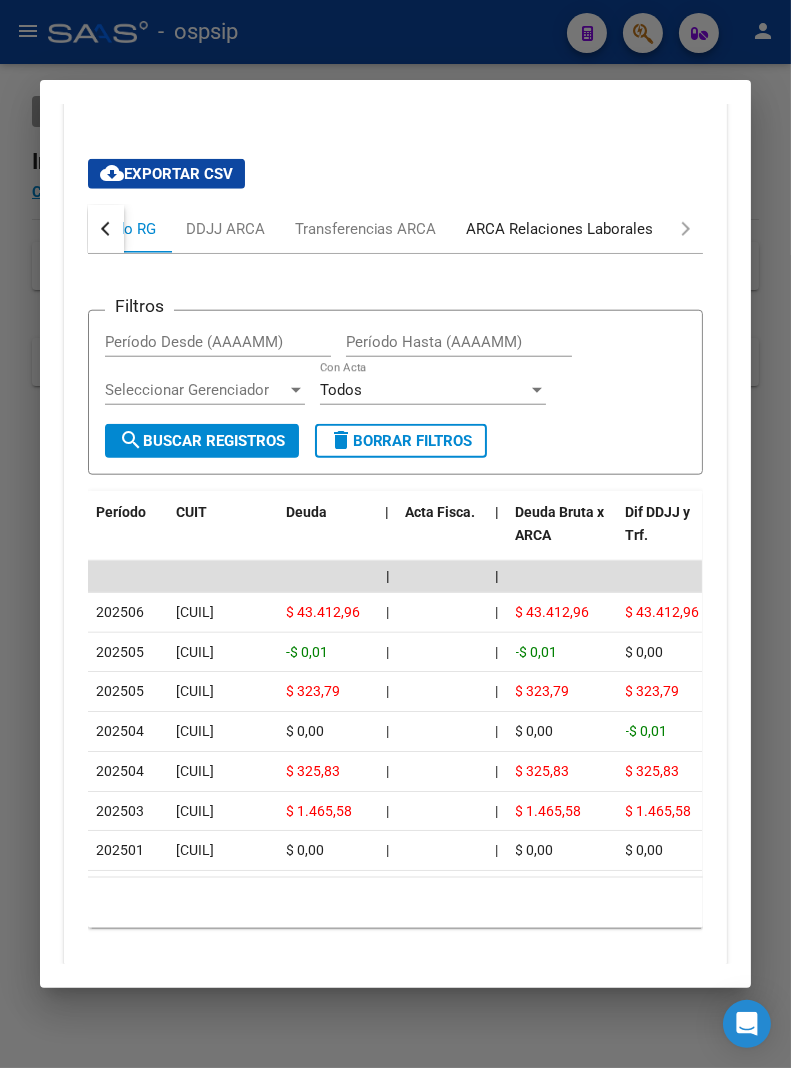 click on "ARCA Relaciones Laborales" at bounding box center (560, 229) 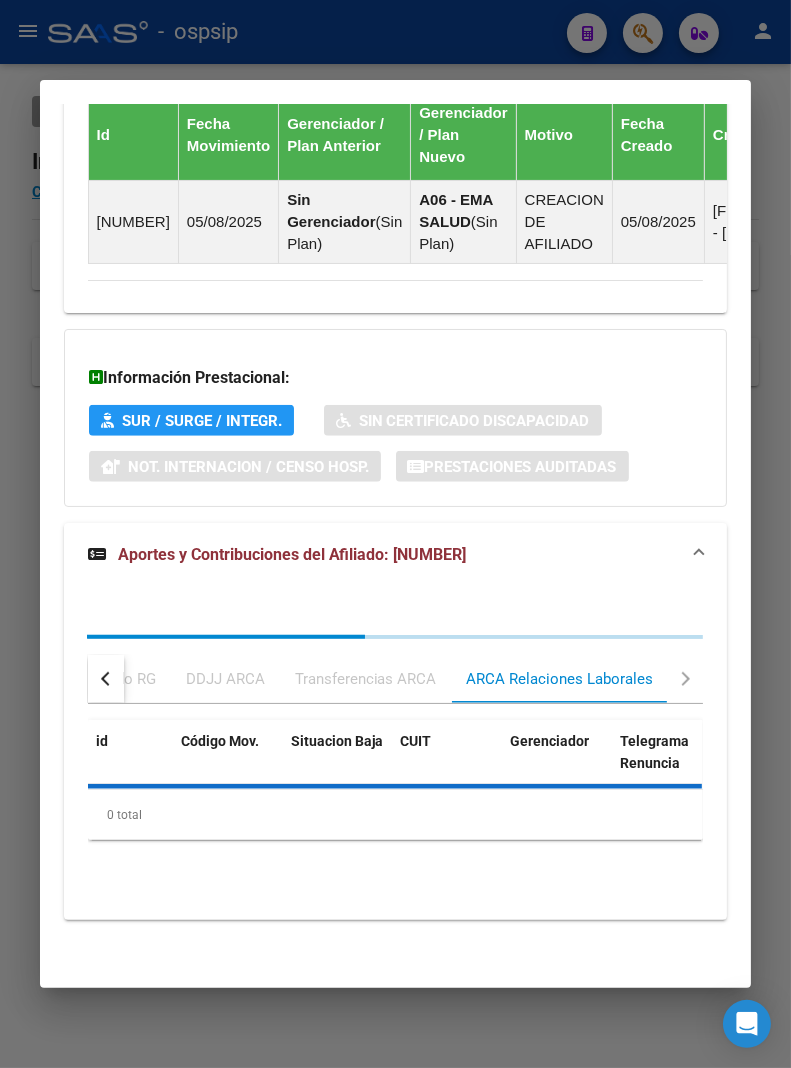 scroll, scrollTop: 1640, scrollLeft: 0, axis: vertical 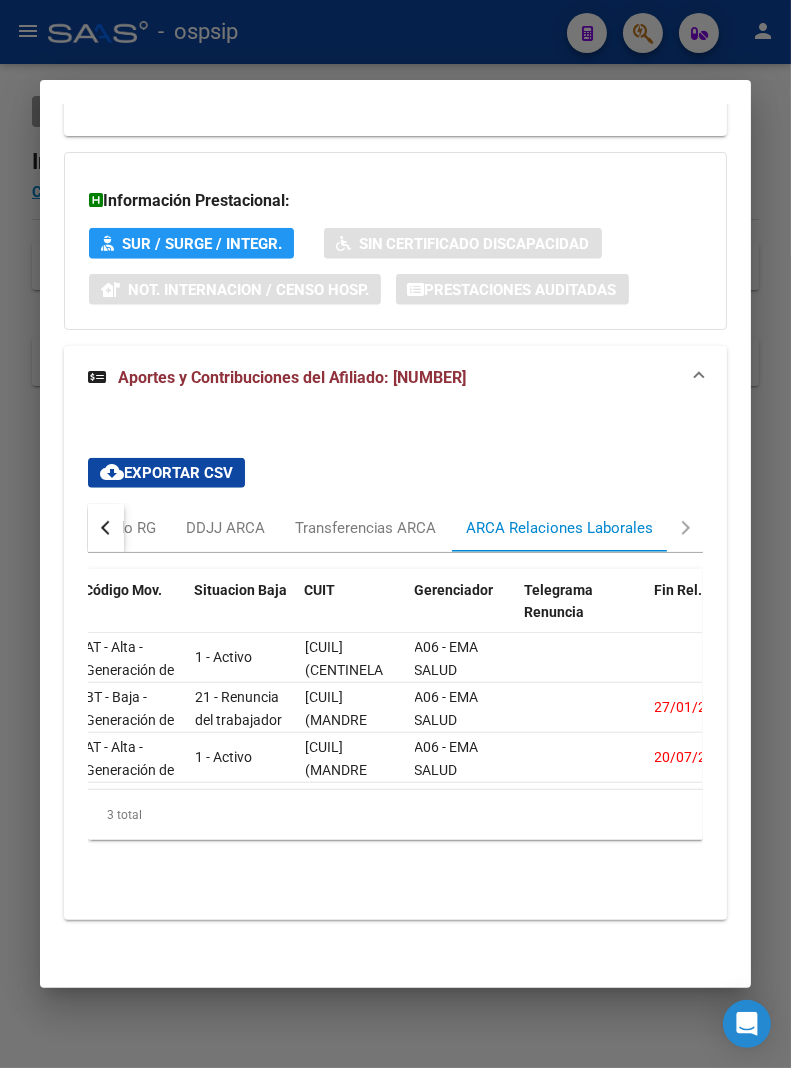 click at bounding box center (395, 534) 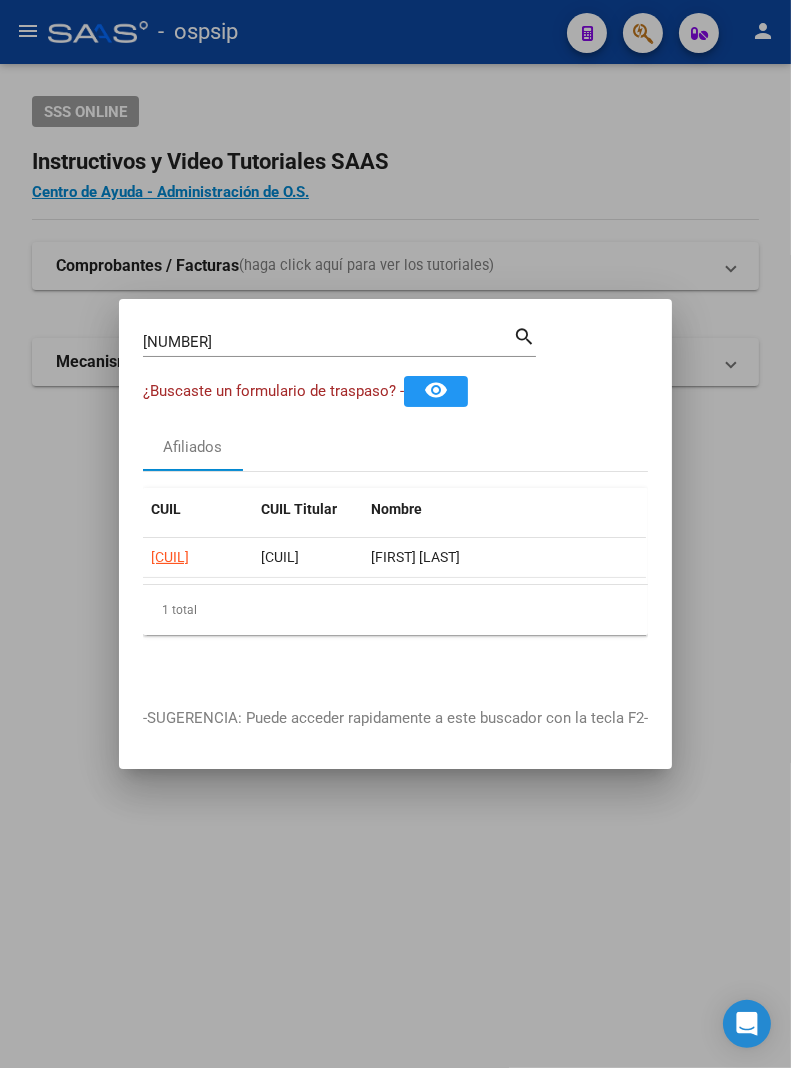 drag, startPoint x: 637, startPoint y: 33, endPoint x: 628, endPoint y: 47, distance: 16.643316 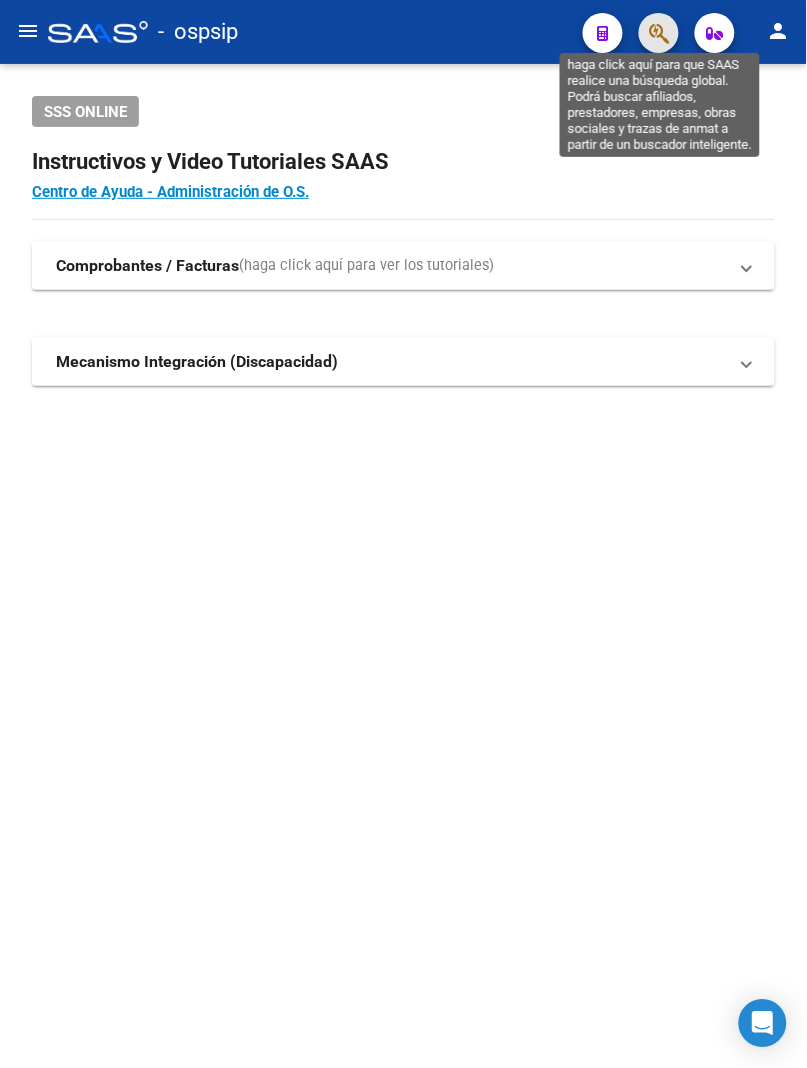 click 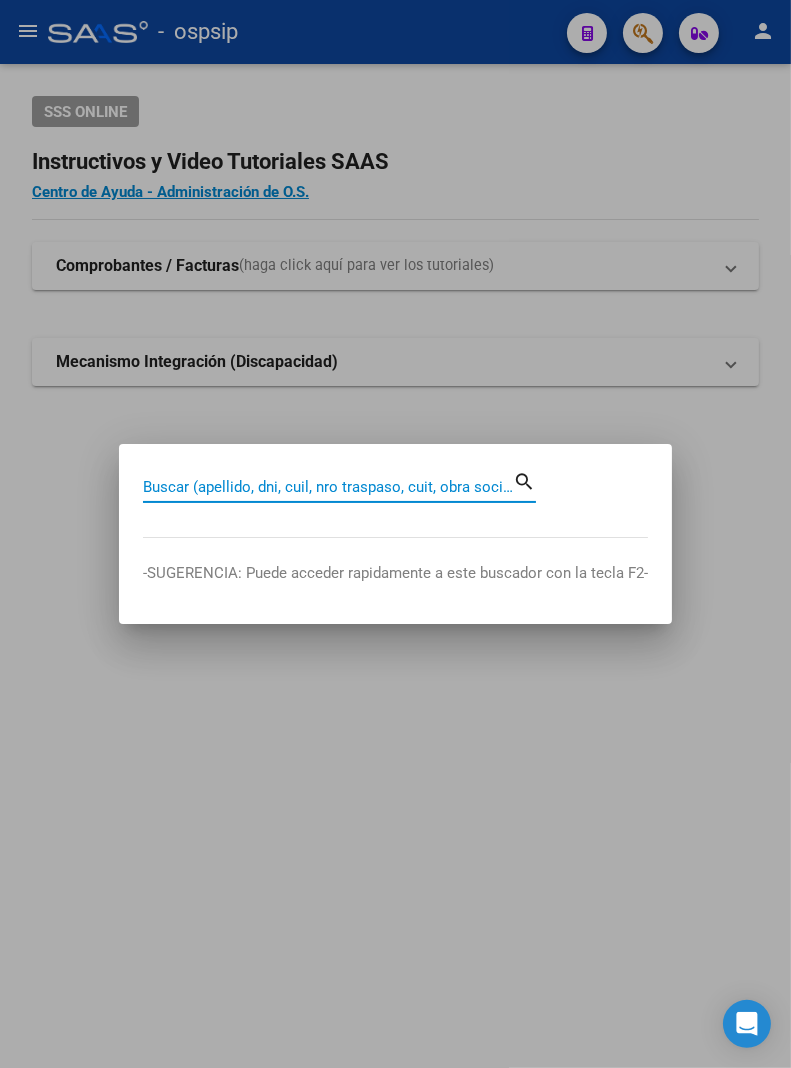 click on "Buscar (apellido, dni, cuil, nro traspaso, cuit, obra social)" at bounding box center [328, 487] 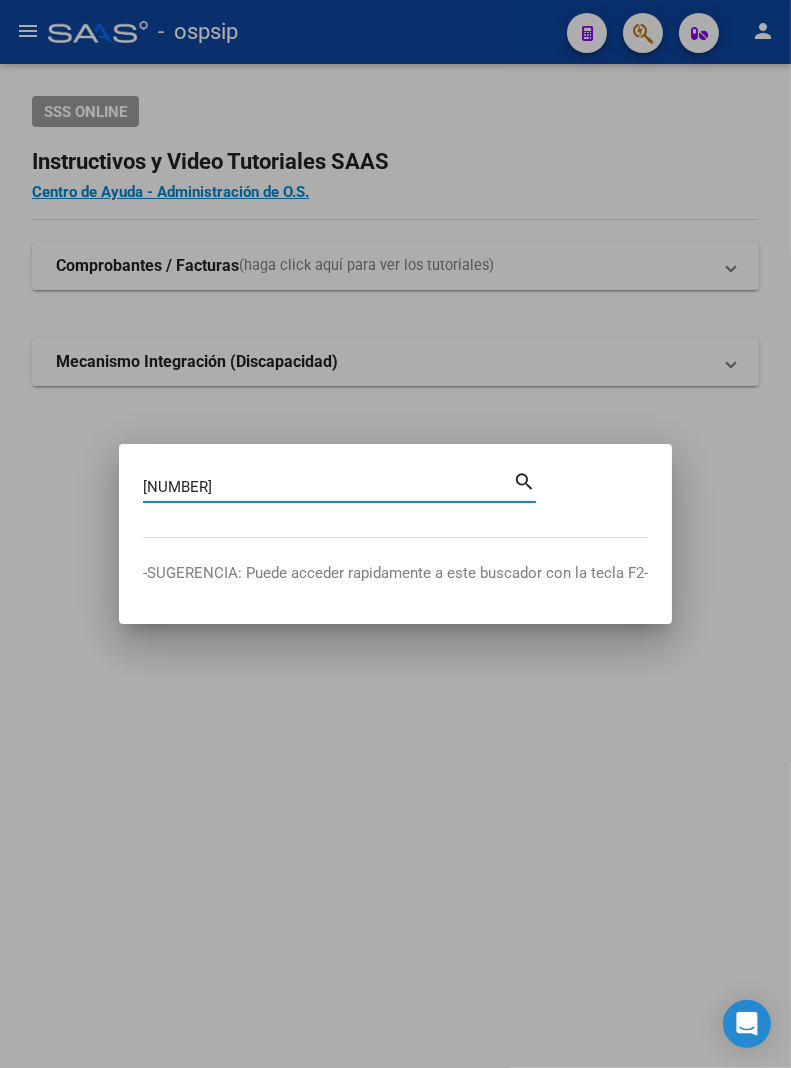 type on "[NUMBER]" 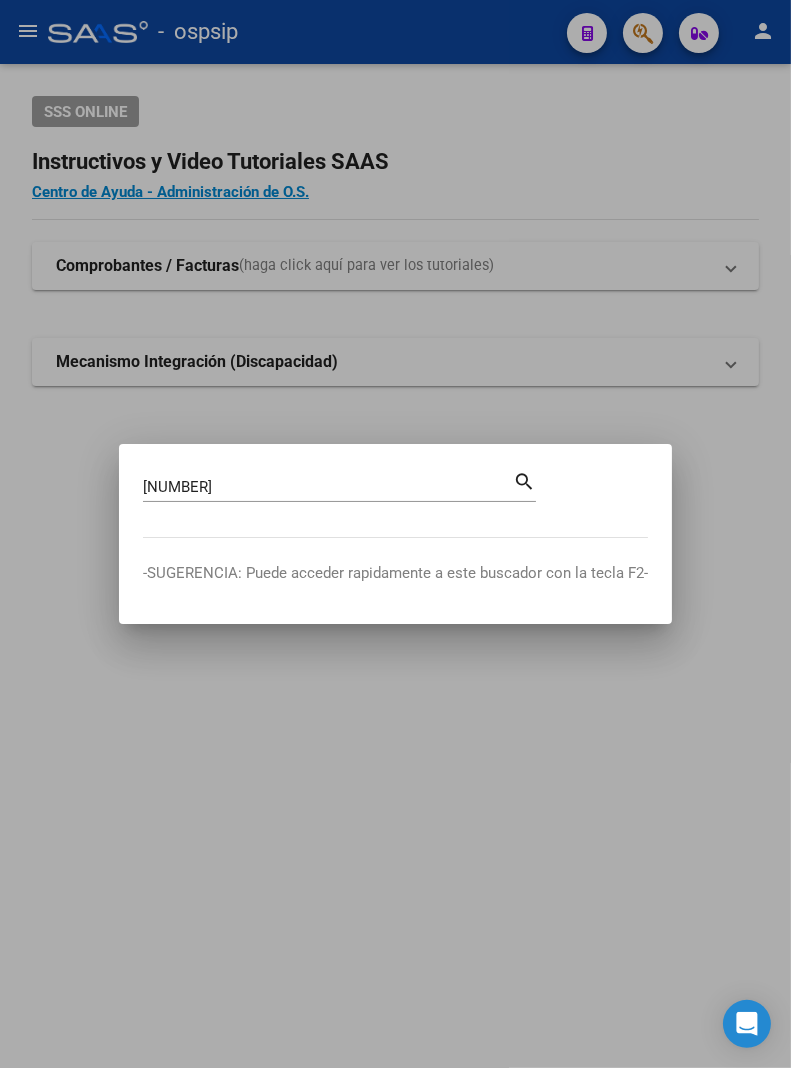 click on "search" at bounding box center [524, 480] 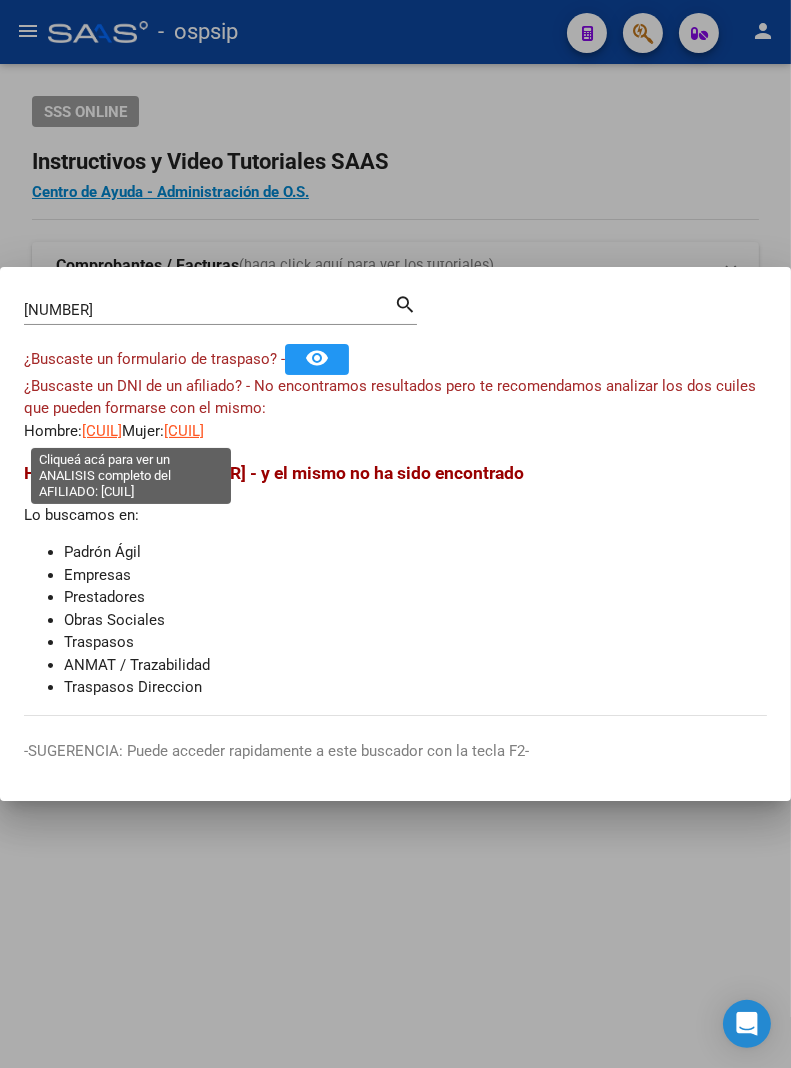 click on "[CUIL]" at bounding box center [102, 431] 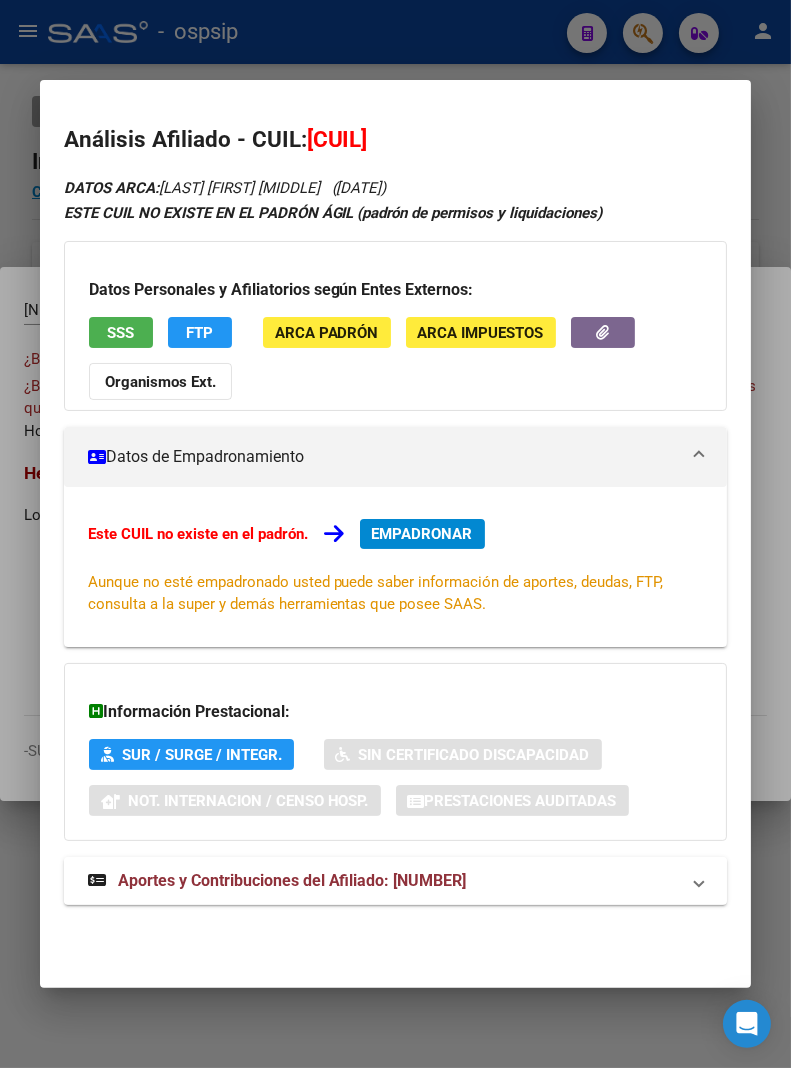 click on "Aportes y Contribuciones del Afiliado: [NUMBER]" at bounding box center (292, 880) 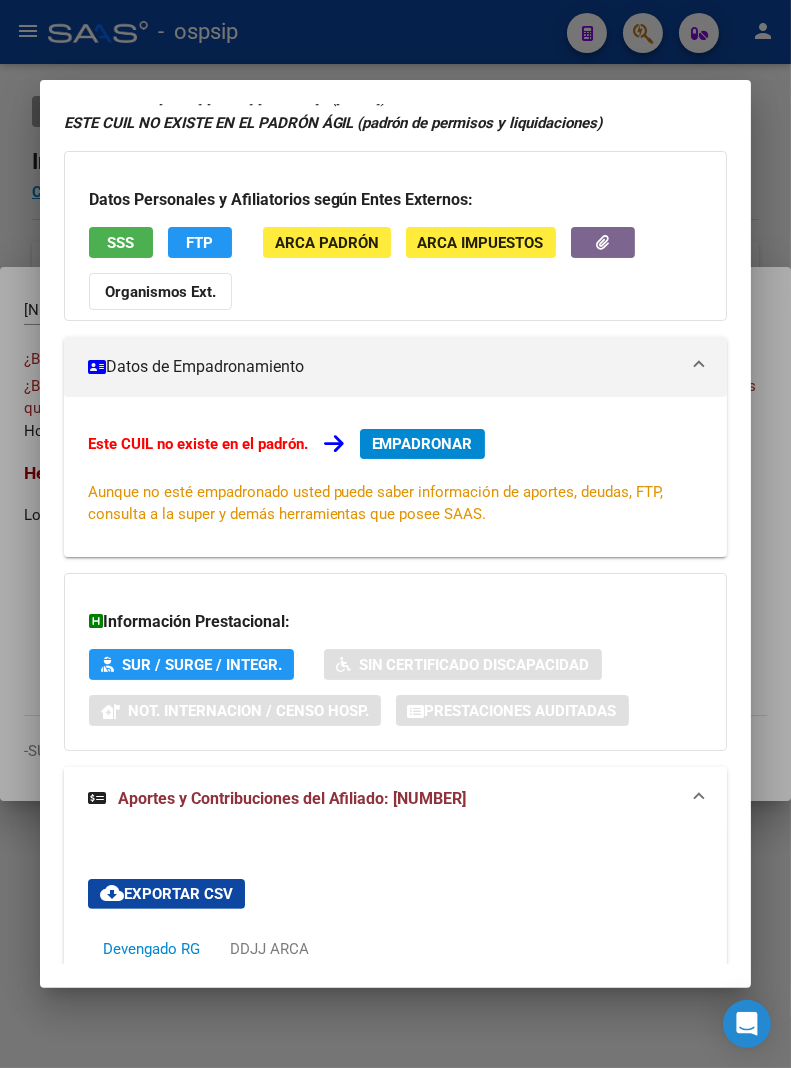 scroll, scrollTop: 51, scrollLeft: 0, axis: vertical 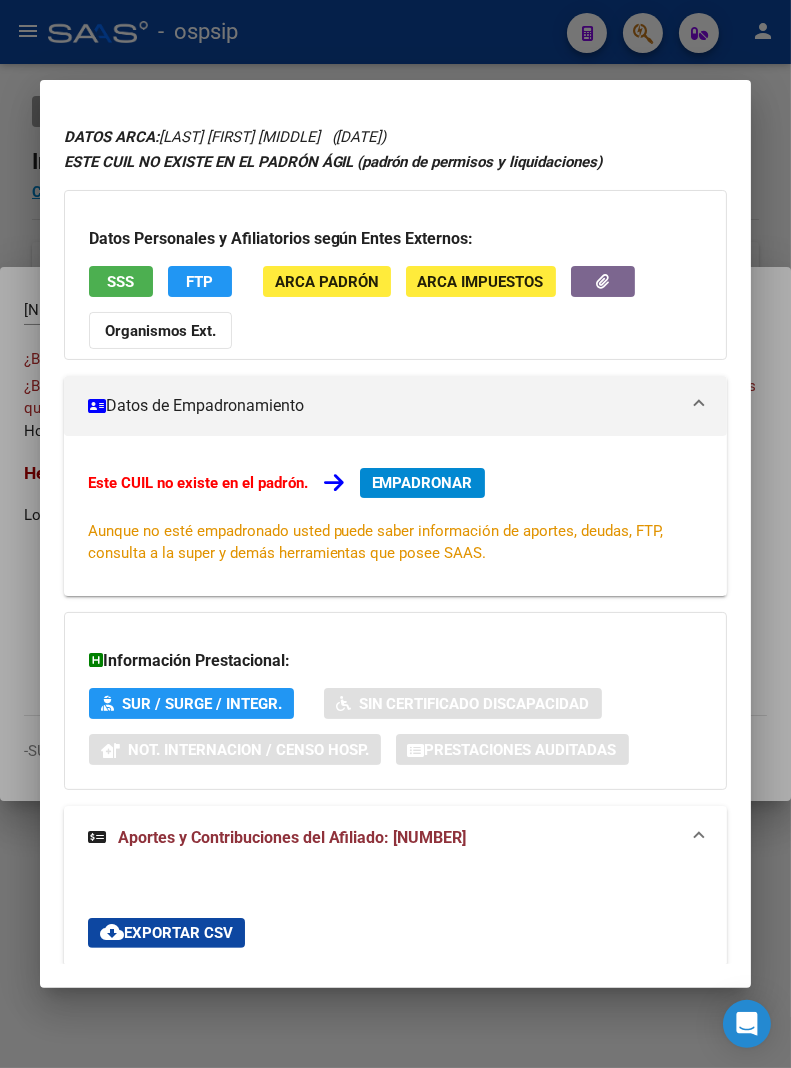 click on "EMPADRONAR" at bounding box center [422, 483] 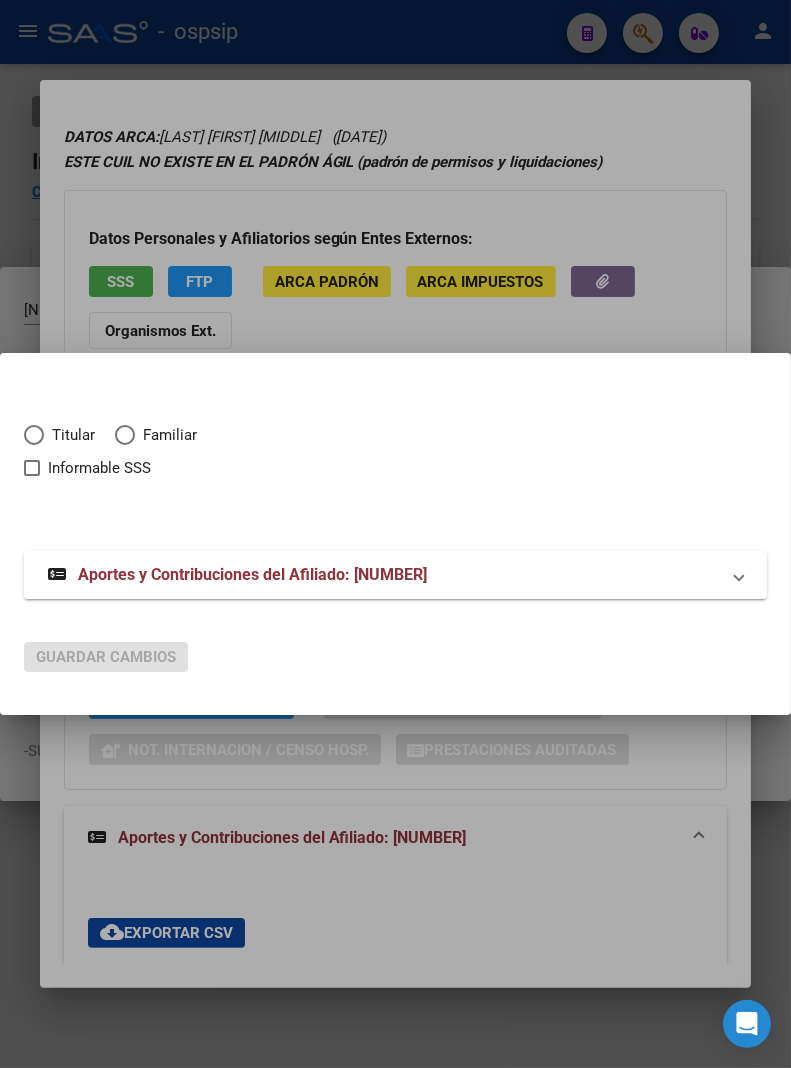 click at bounding box center (34, 435) 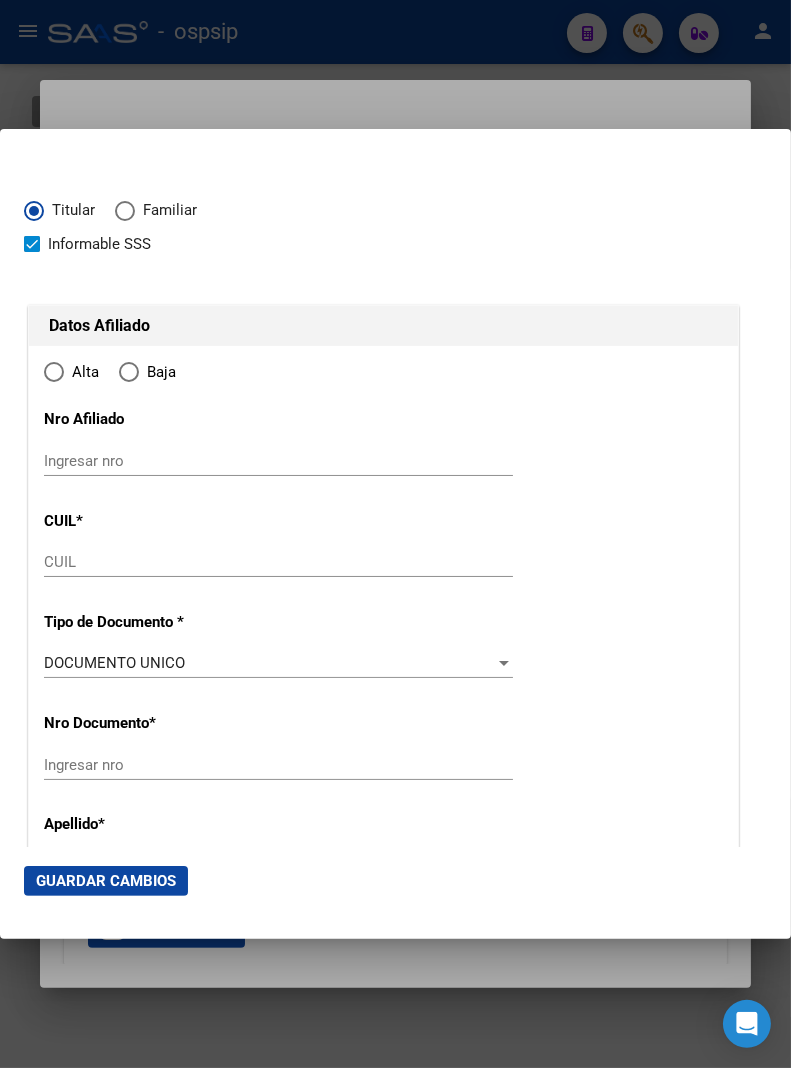 type on "[CUIL]" 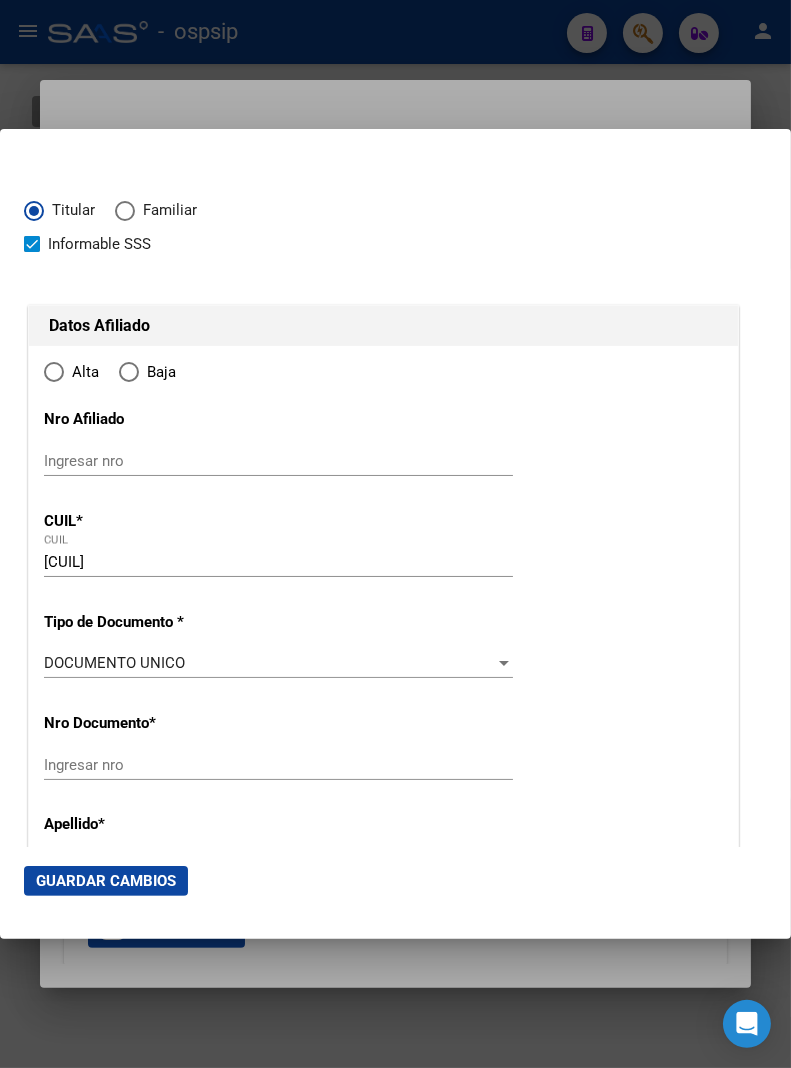 type on "[NUMBER]" 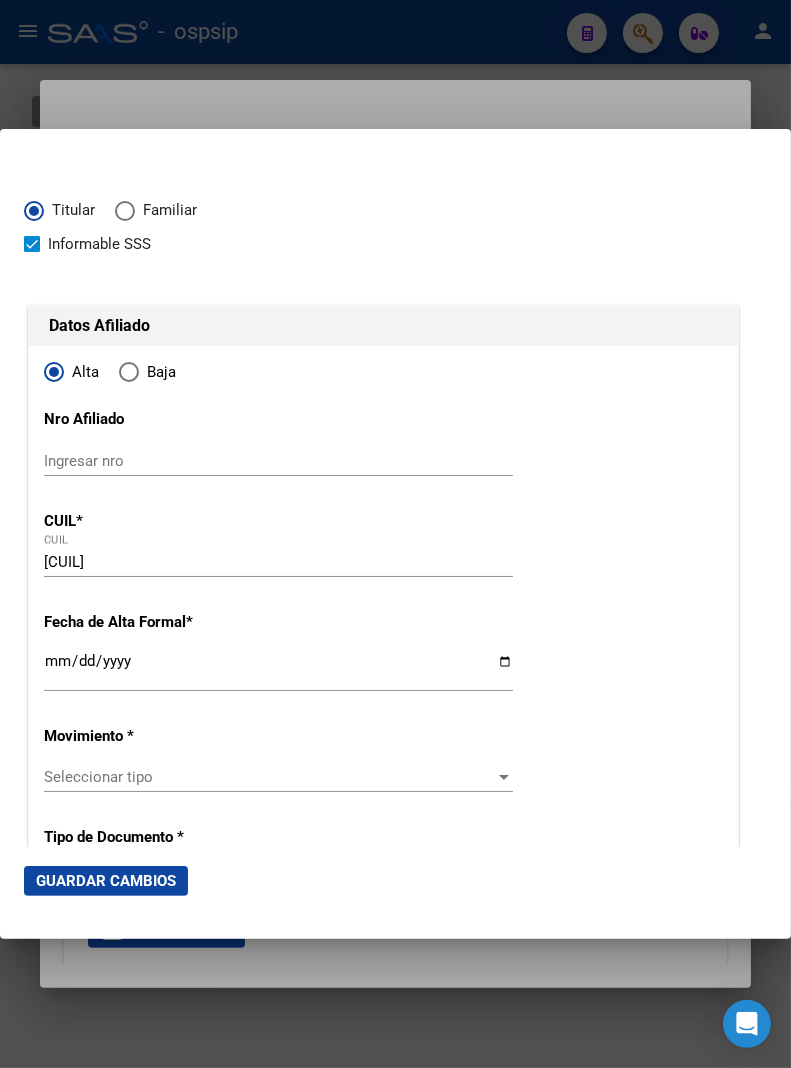 click on "Ingresar fecha" at bounding box center [278, 669] 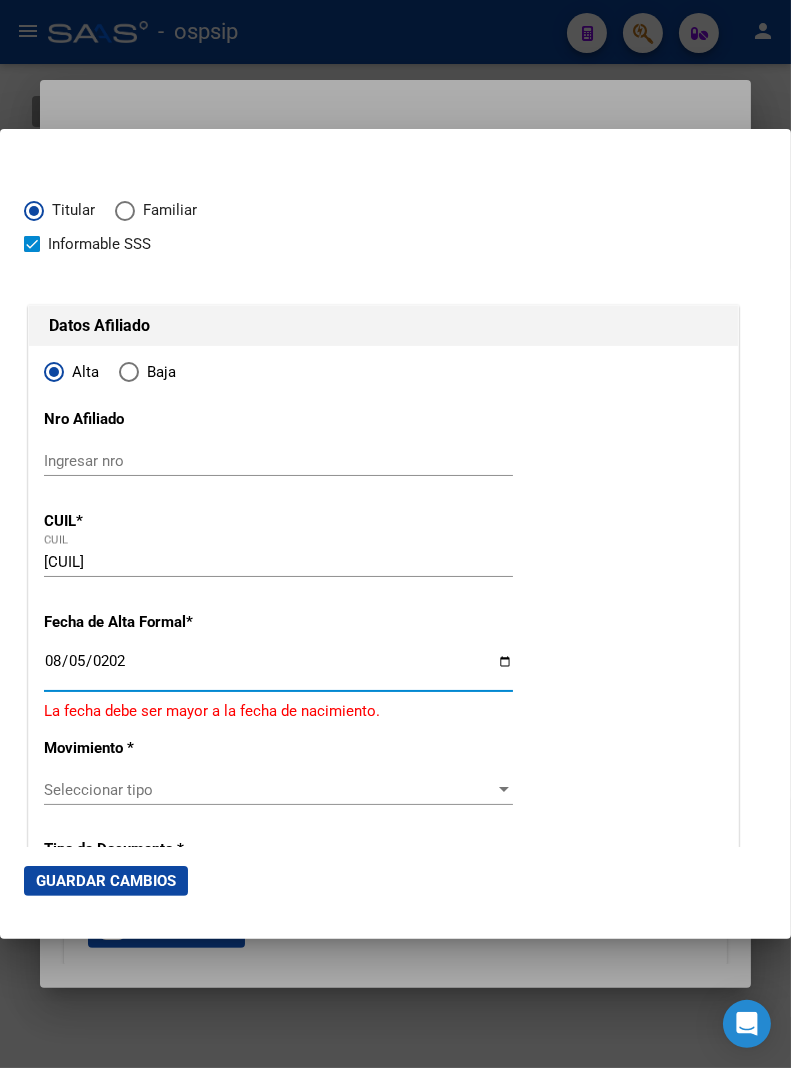 type on "2025-08-05" 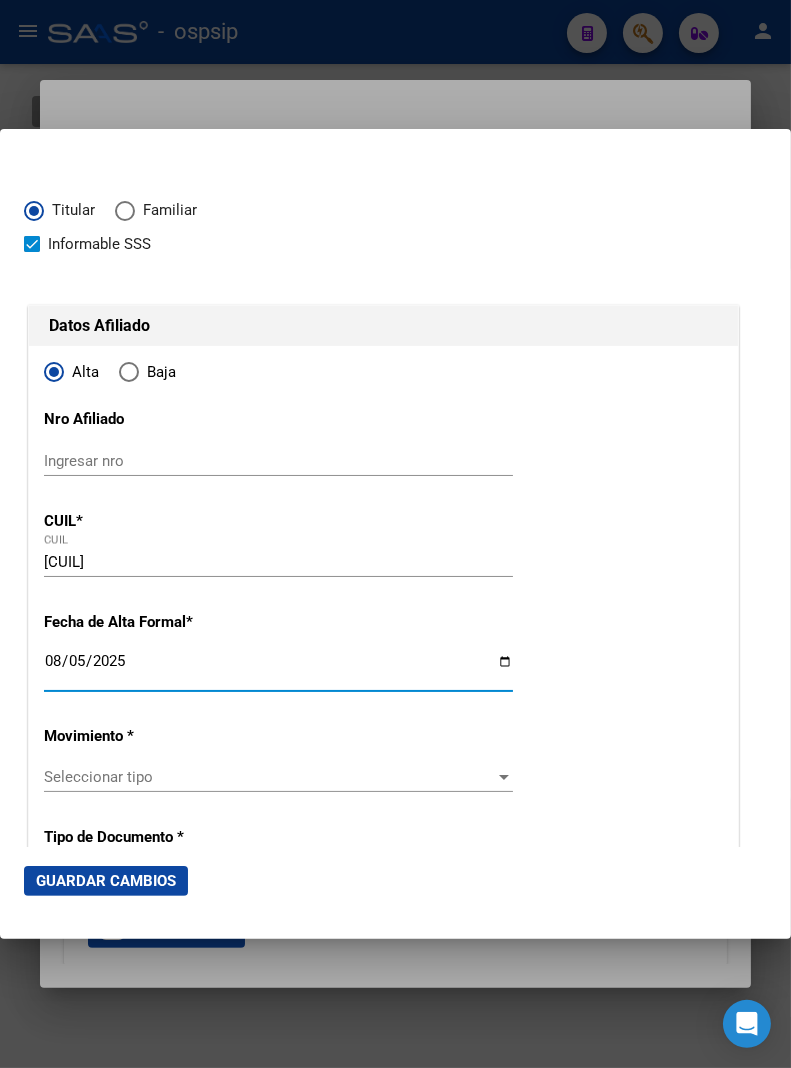 click on "2025-08-05" at bounding box center (278, 669) 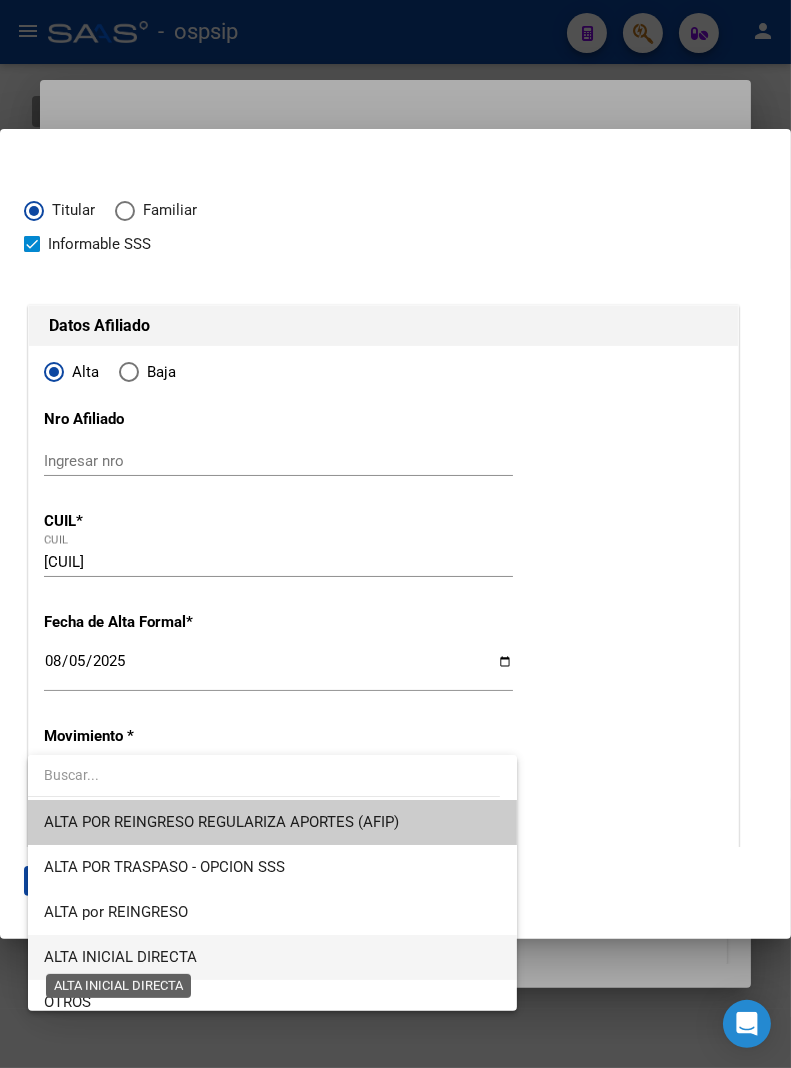 click on "ALTA INICIAL DIRECTA" at bounding box center (120, 957) 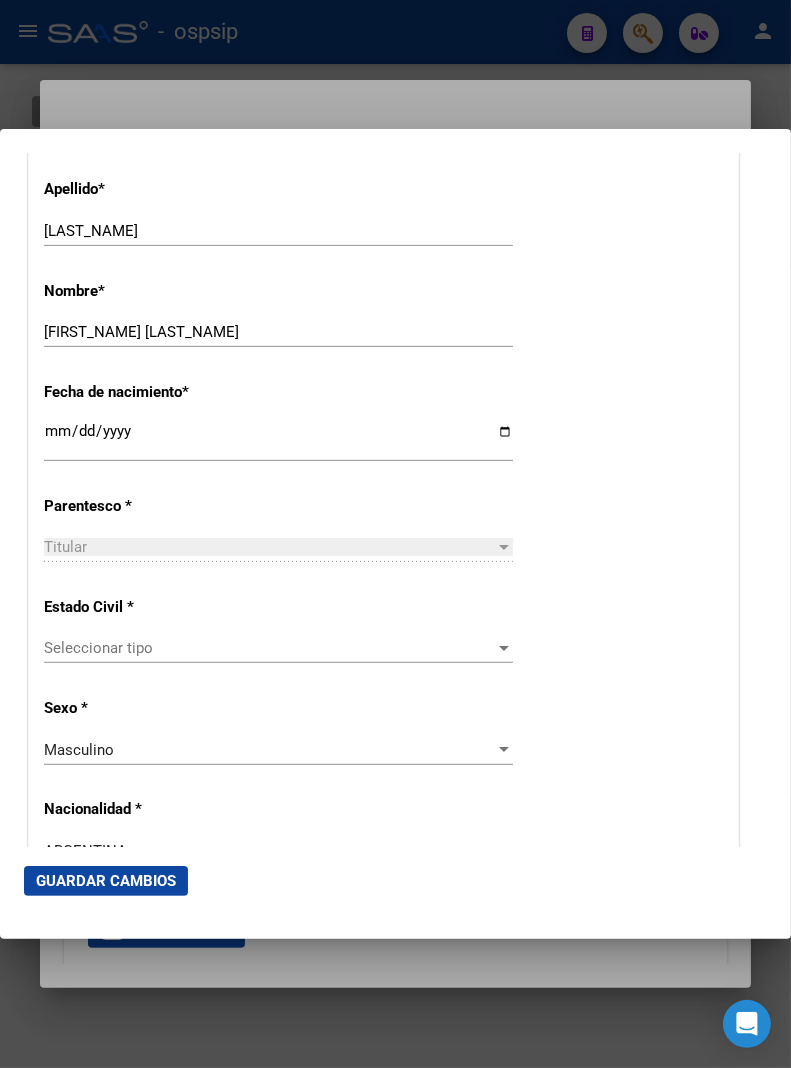 scroll, scrollTop: 888, scrollLeft: 0, axis: vertical 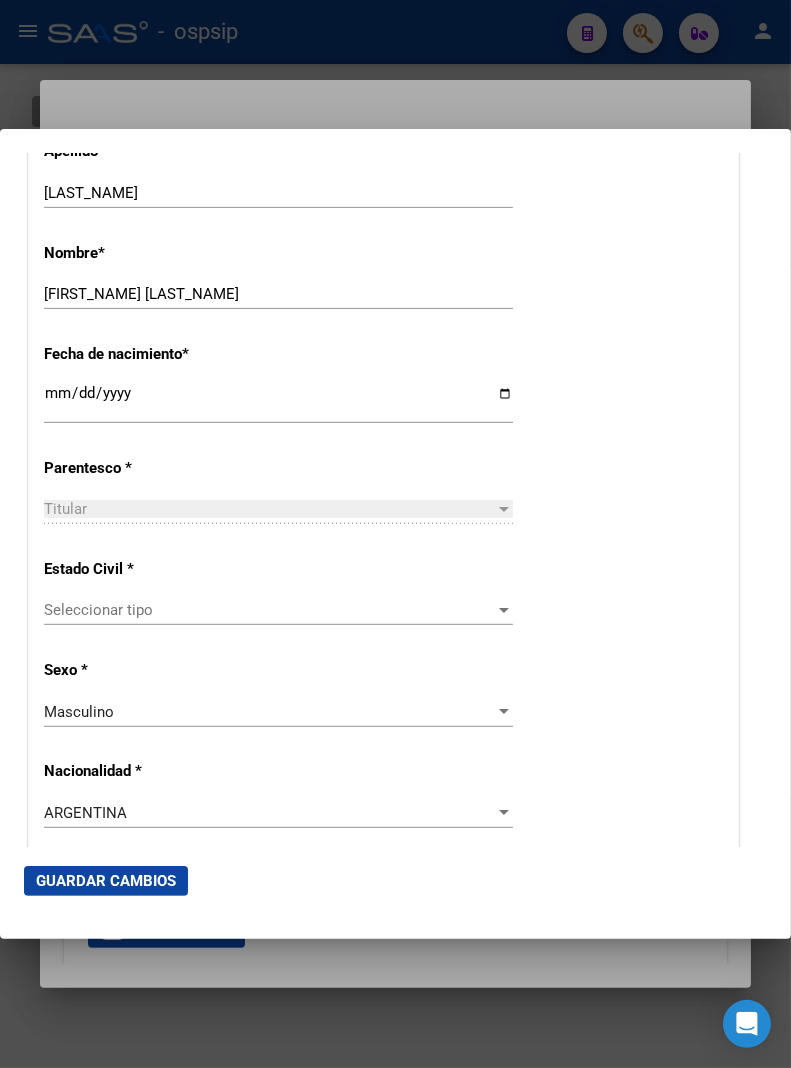 click on "Seleccionar tipo" at bounding box center (269, 610) 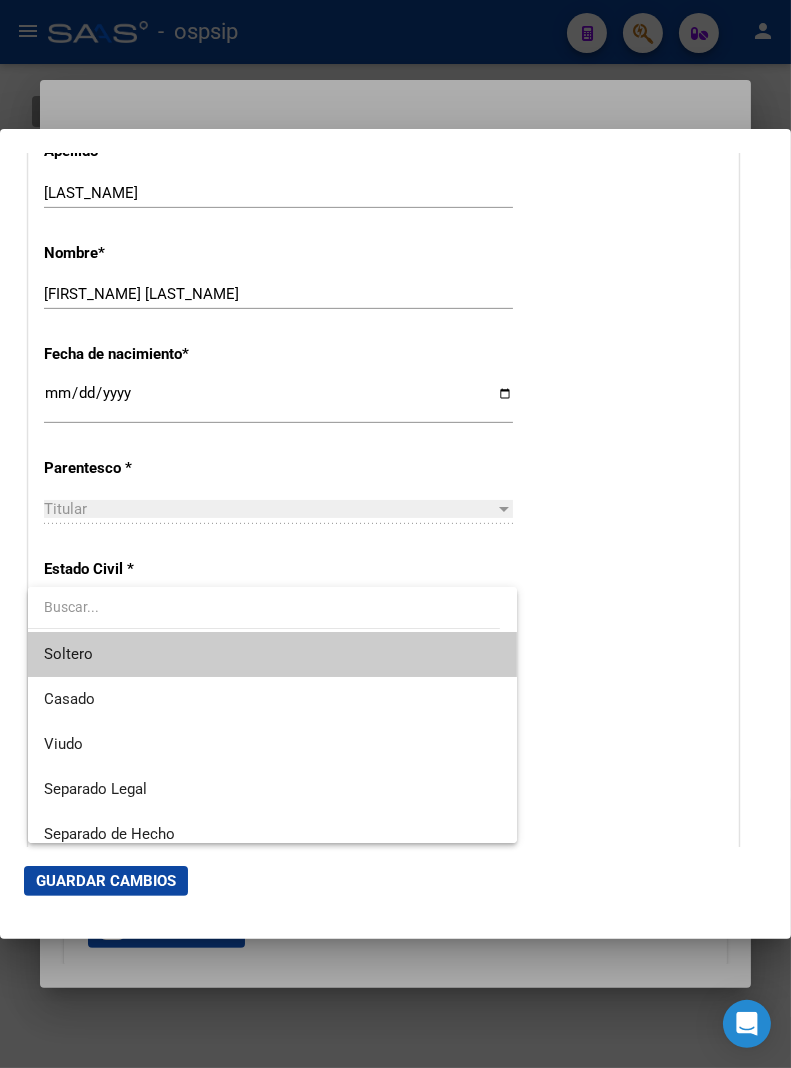 click on "Soltero" at bounding box center [272, 654] 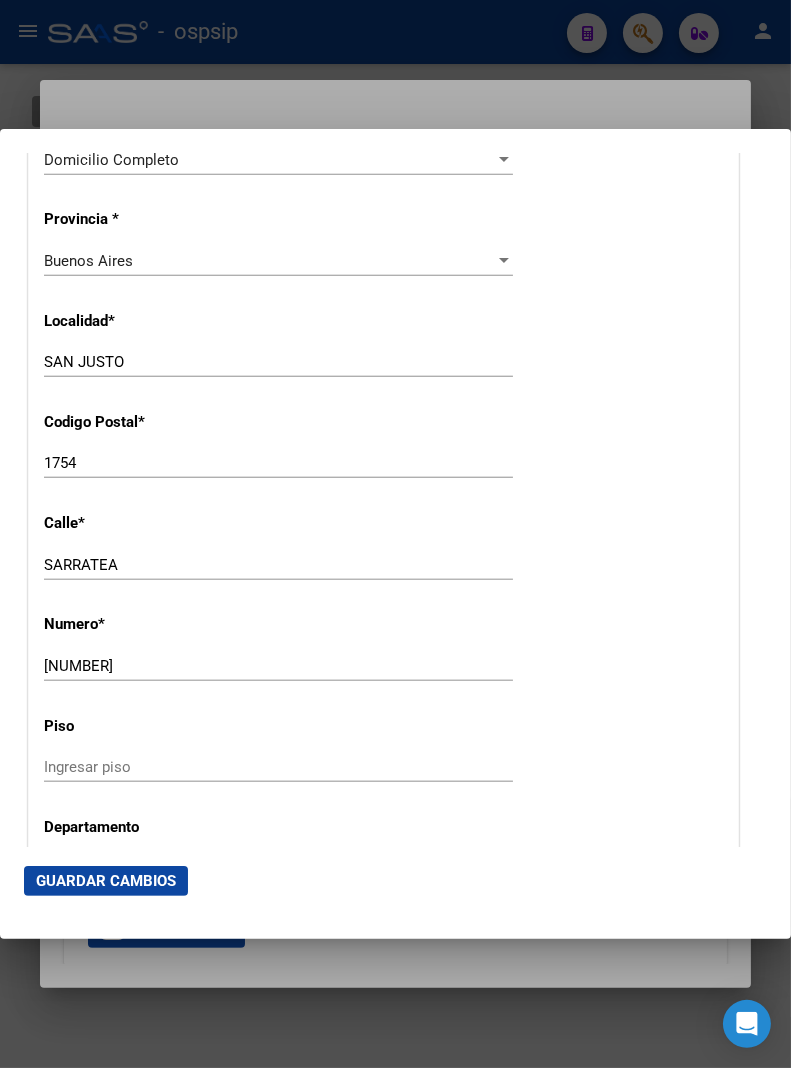 scroll, scrollTop: 1888, scrollLeft: 0, axis: vertical 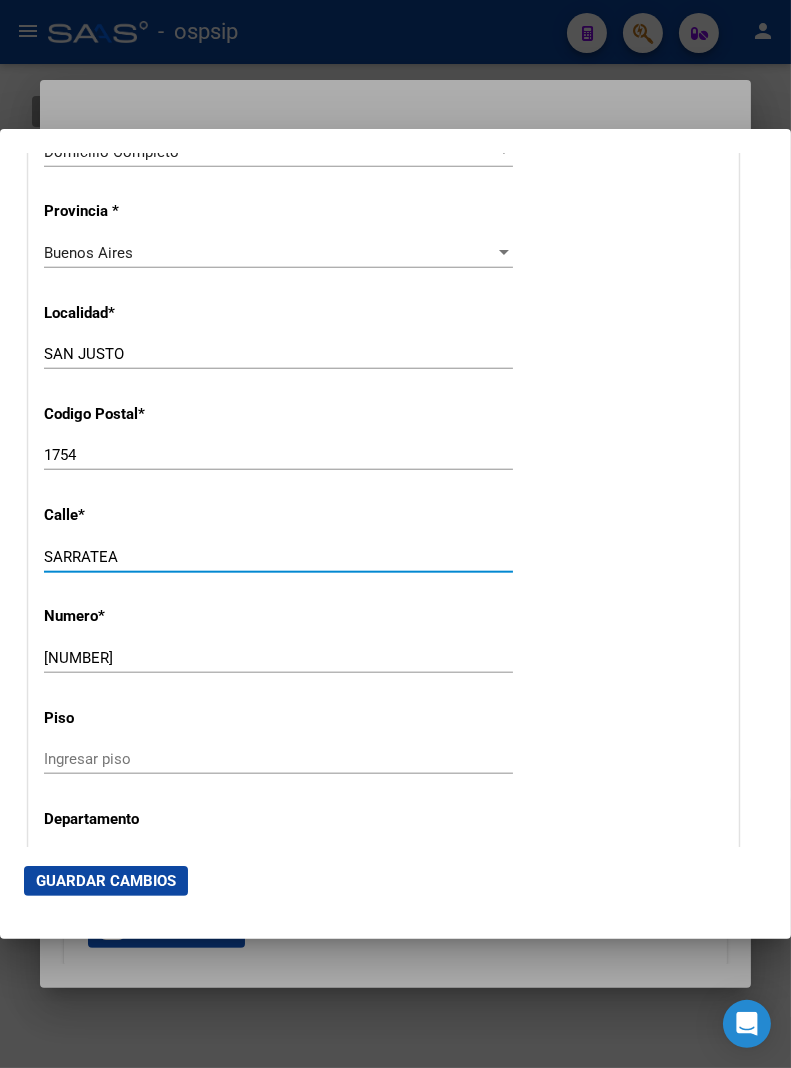 drag, startPoint x: 127, startPoint y: 554, endPoint x: 38, endPoint y: 562, distance: 89.358826 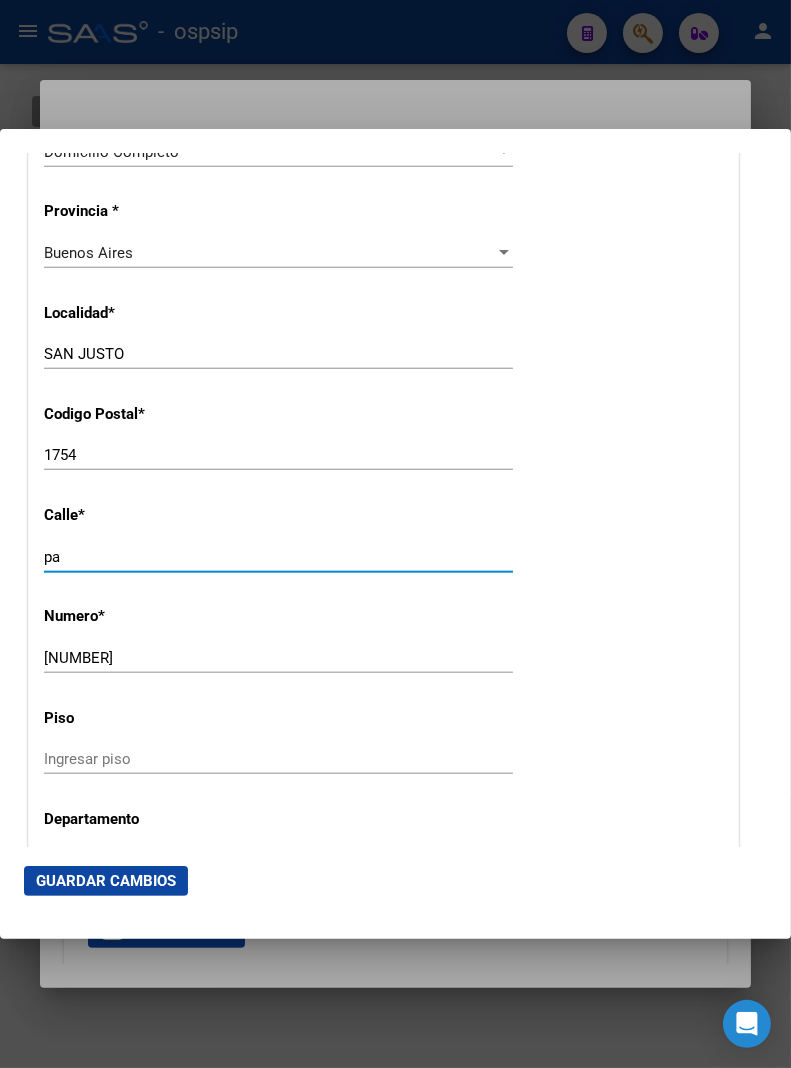 type on "p" 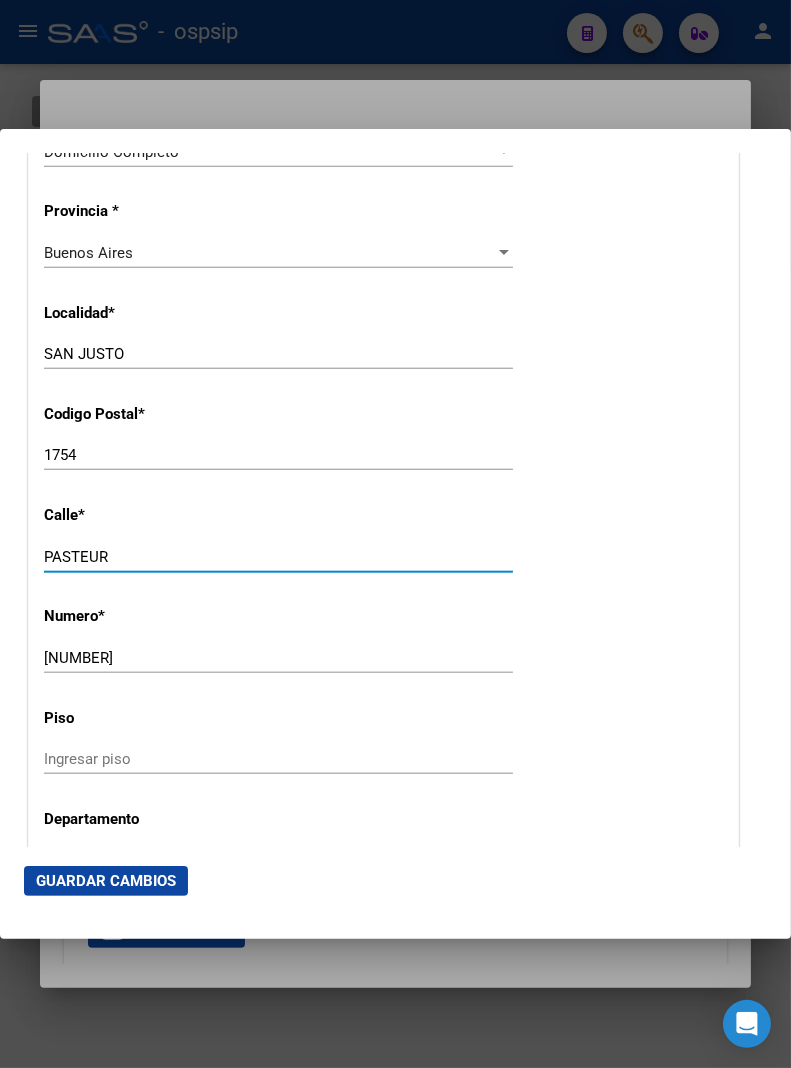 type on "PASTEUR" 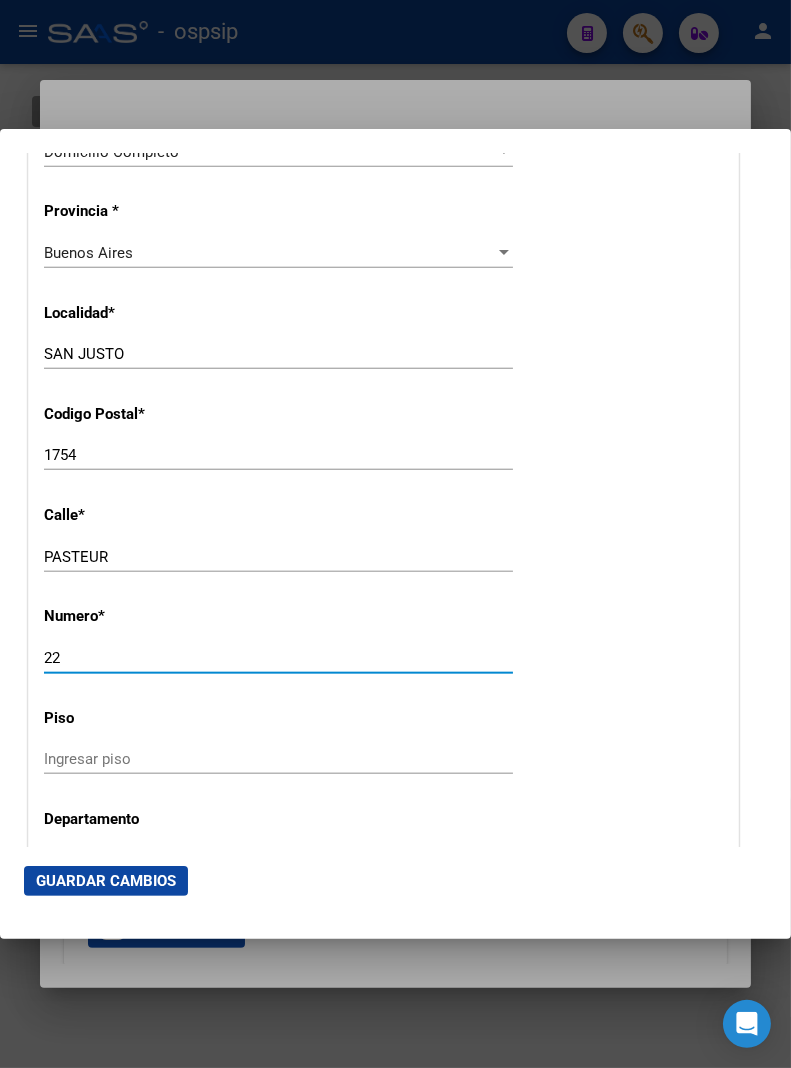 type on "2" 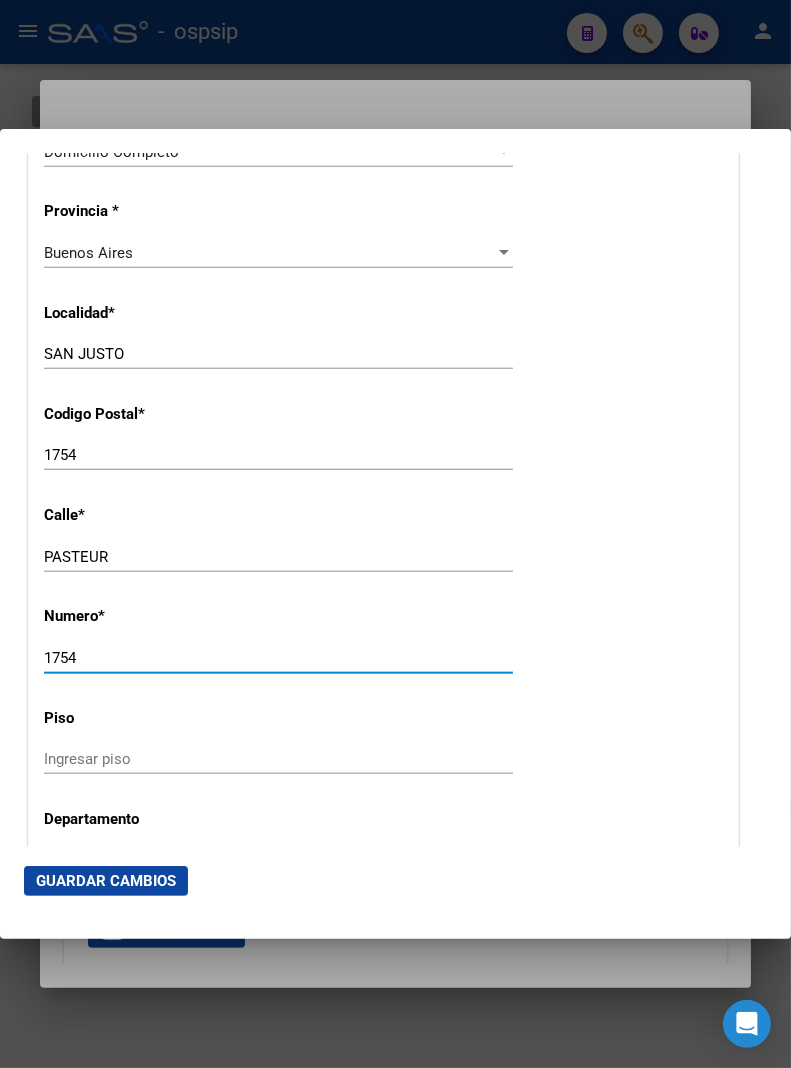 type on "1754" 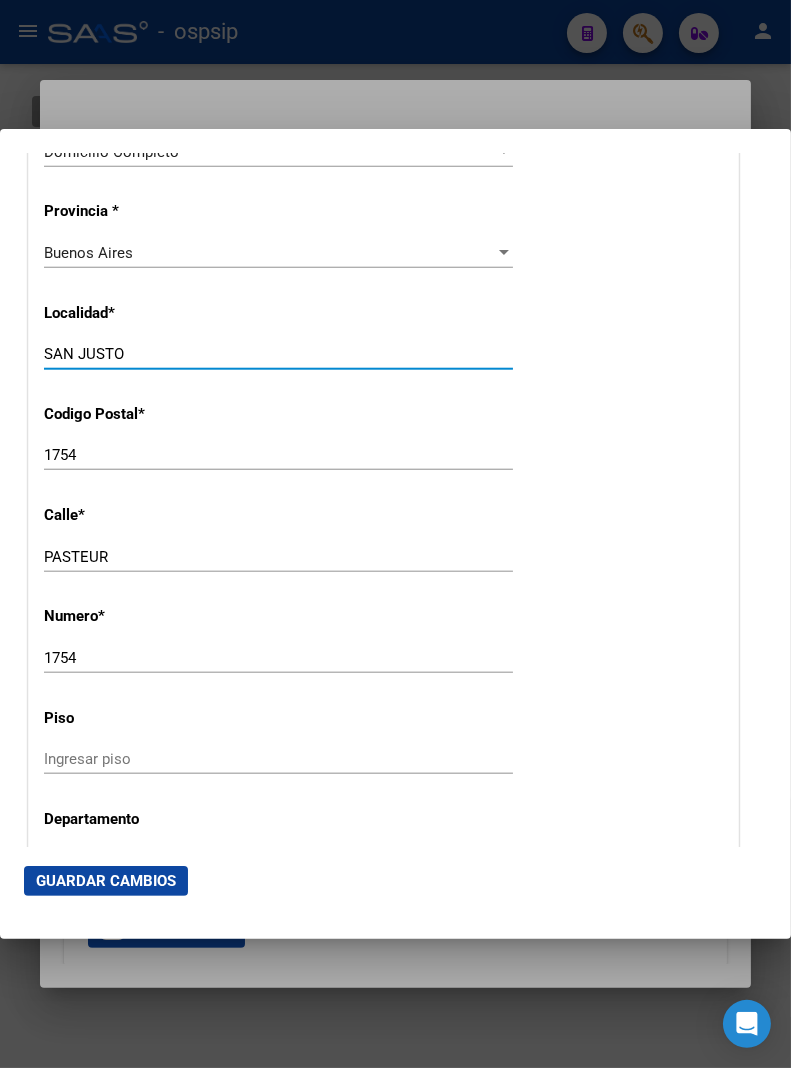 click on "SAN JUSTO" at bounding box center [278, 354] 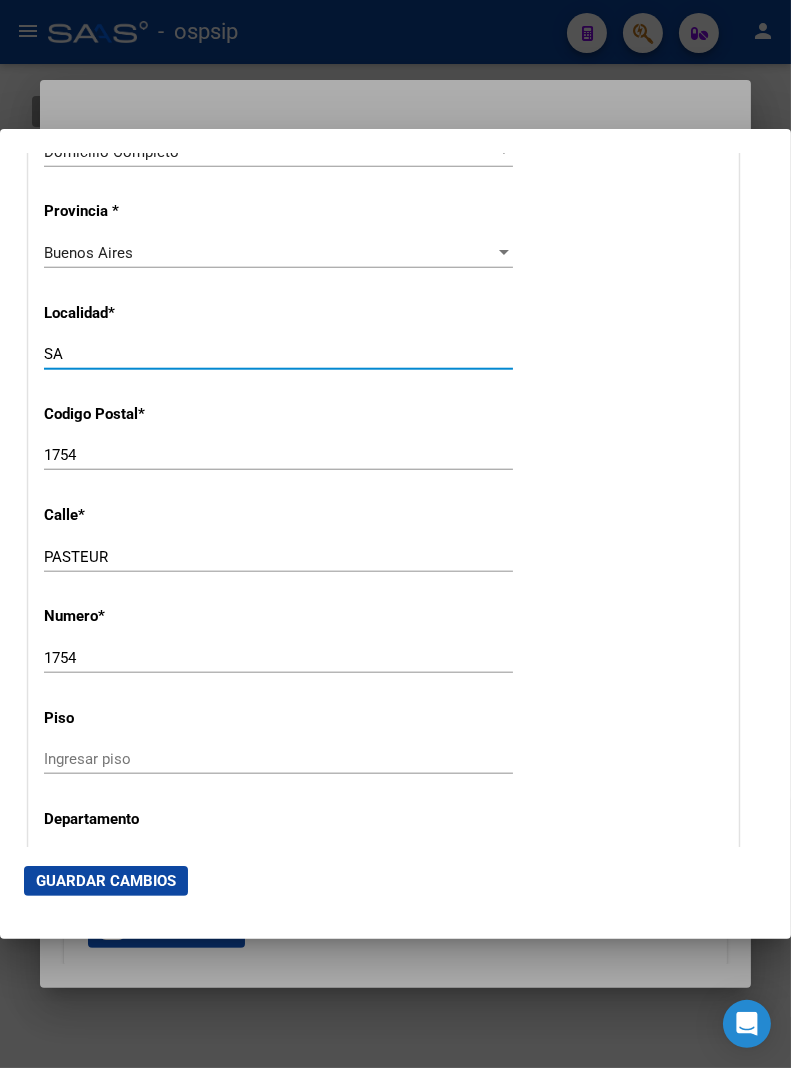 type on "S" 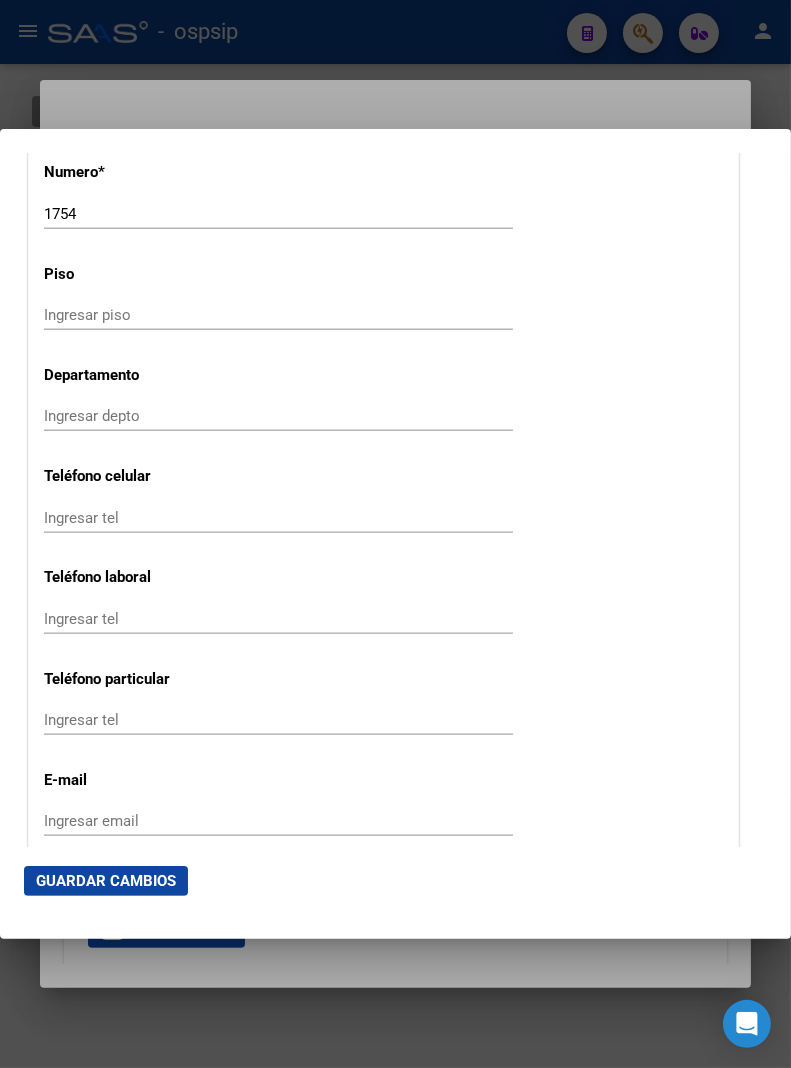 scroll, scrollTop: 2333, scrollLeft: 0, axis: vertical 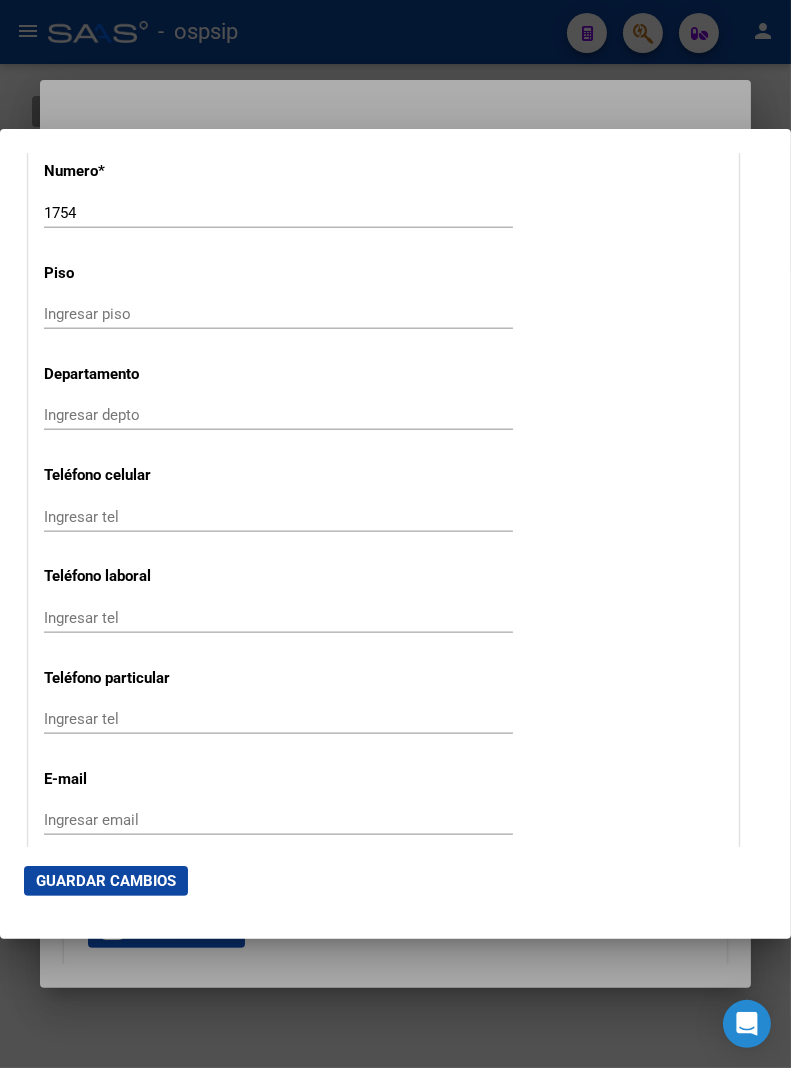 type on "VILLA LUZURIAGA" 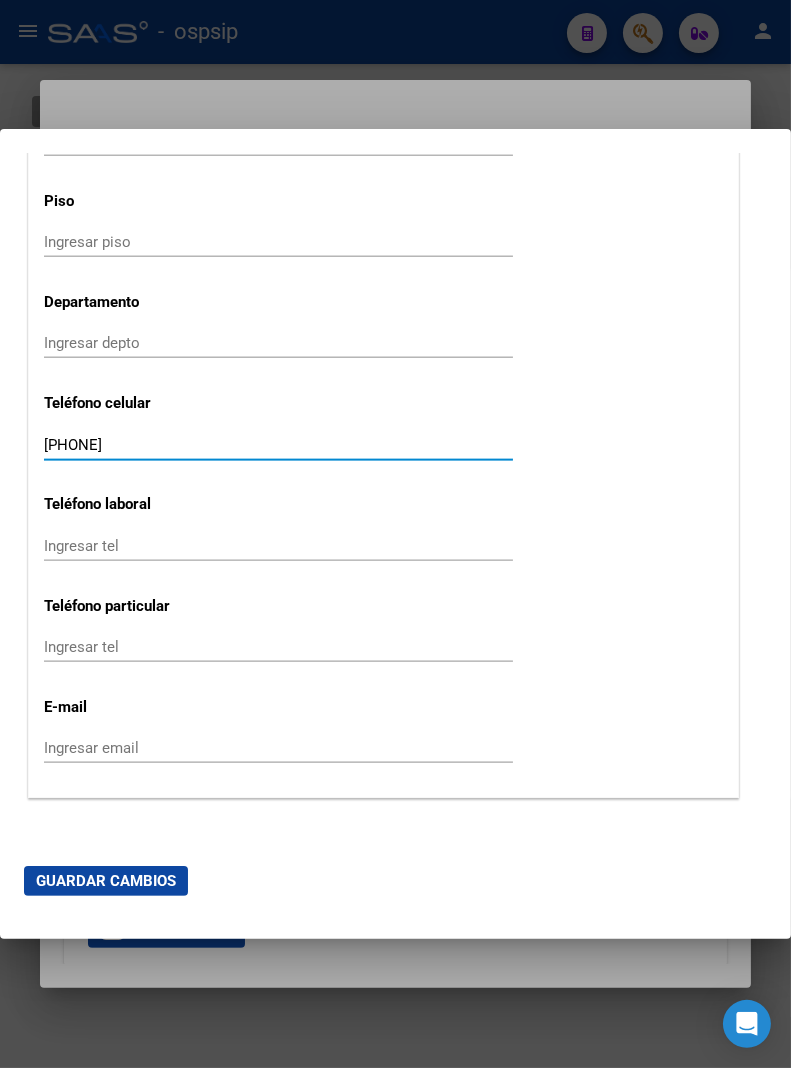 scroll, scrollTop: 2444, scrollLeft: 0, axis: vertical 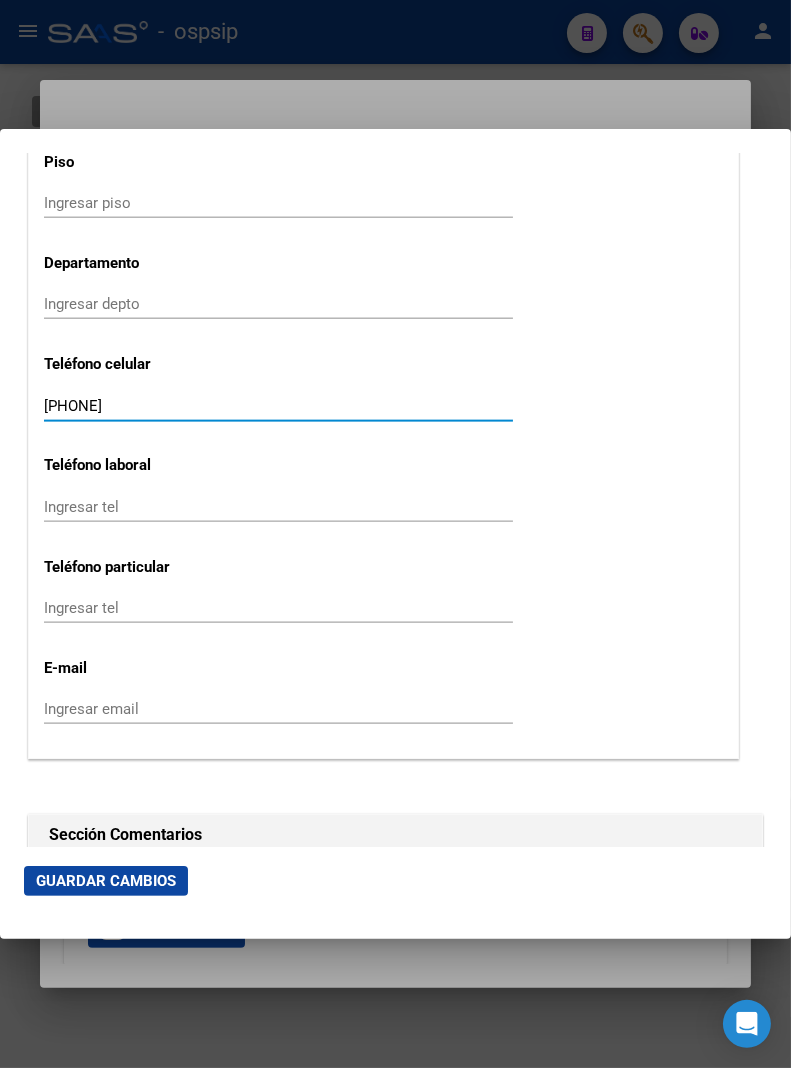 type on "[PHONE]" 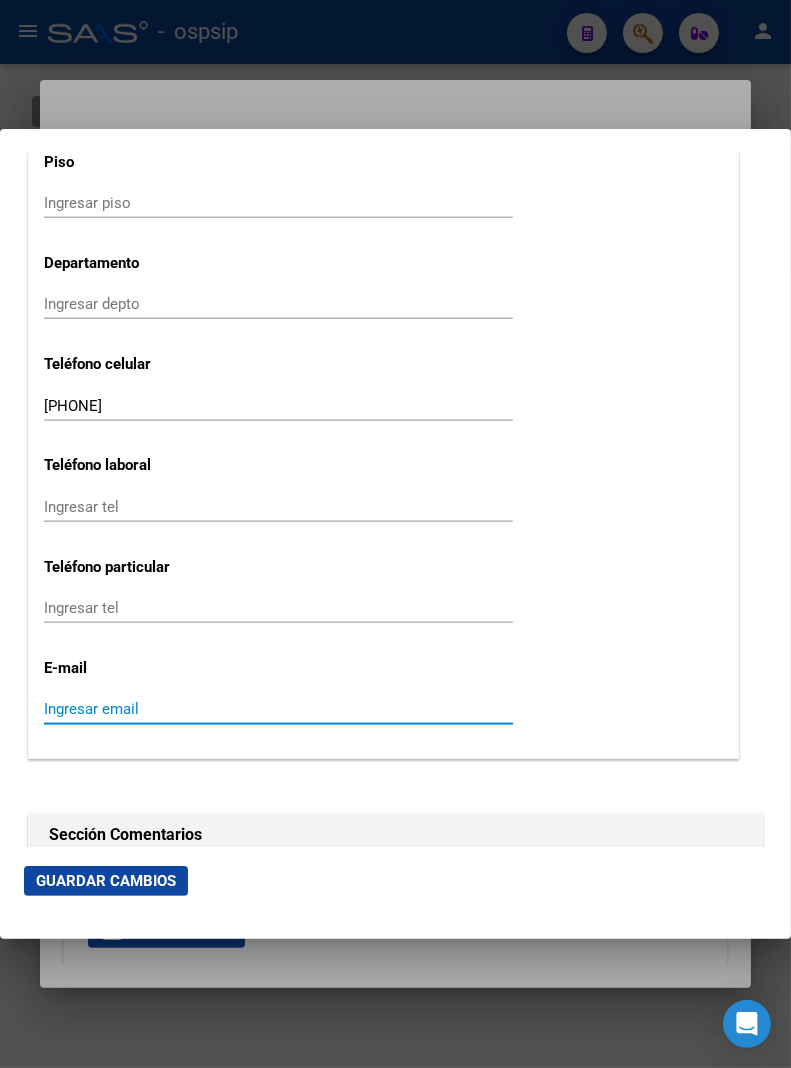 click on "Ingresar email" at bounding box center [278, 709] 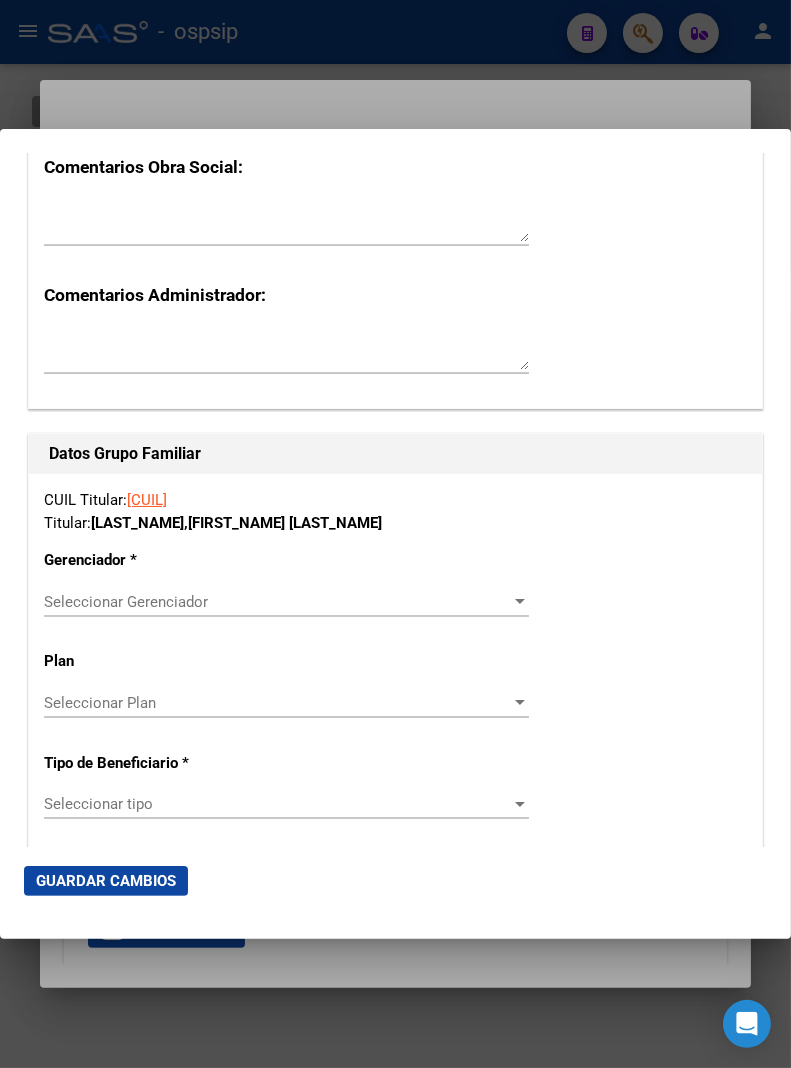scroll, scrollTop: 3222, scrollLeft: 0, axis: vertical 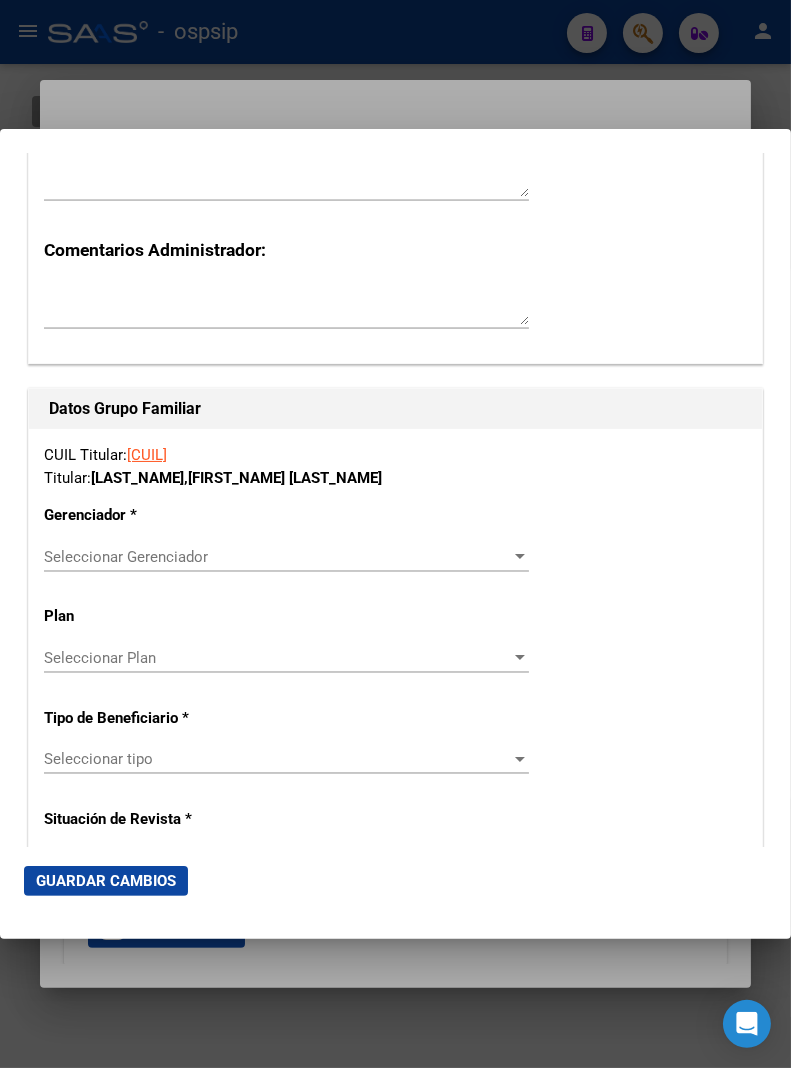 type on "[EMAIL]" 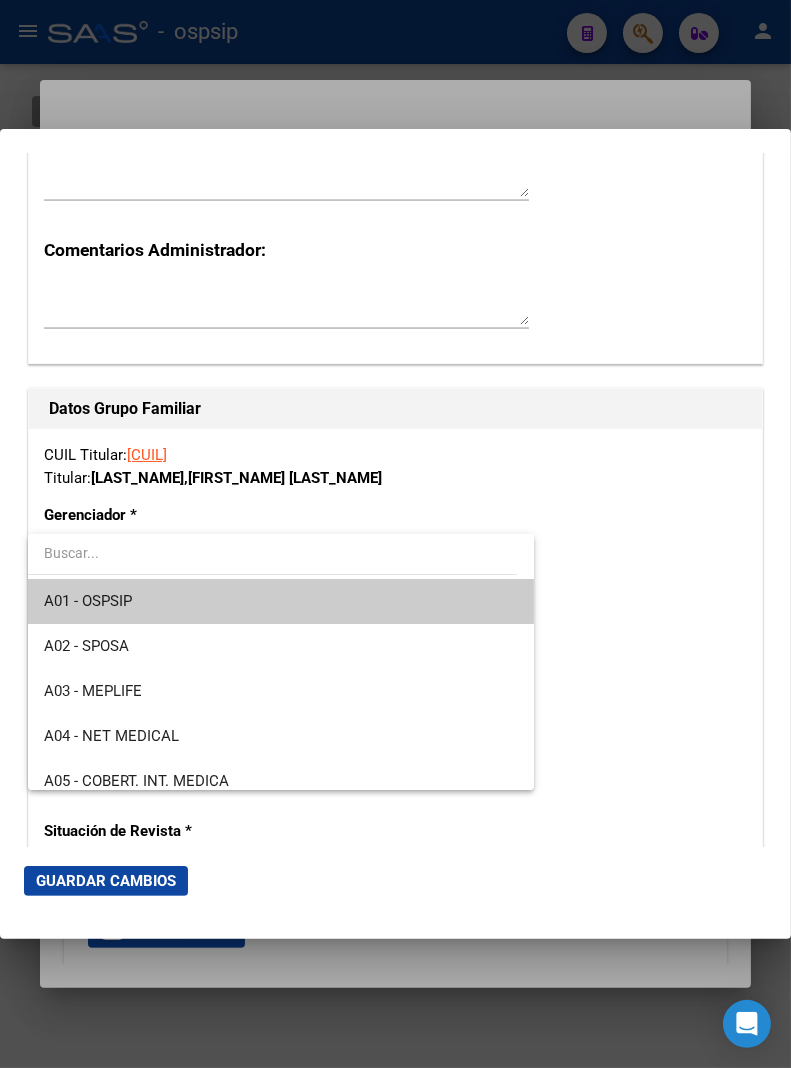 click on "A01 - OSPSIP" at bounding box center [281, 601] 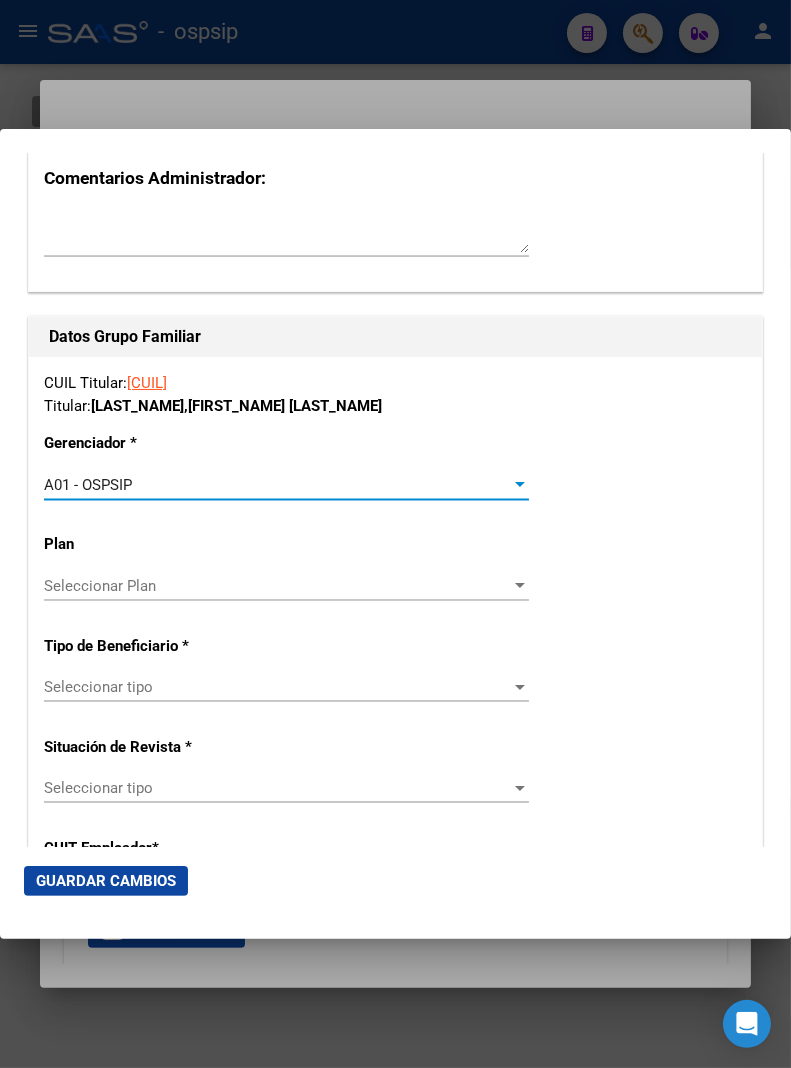 scroll, scrollTop: 3333, scrollLeft: 0, axis: vertical 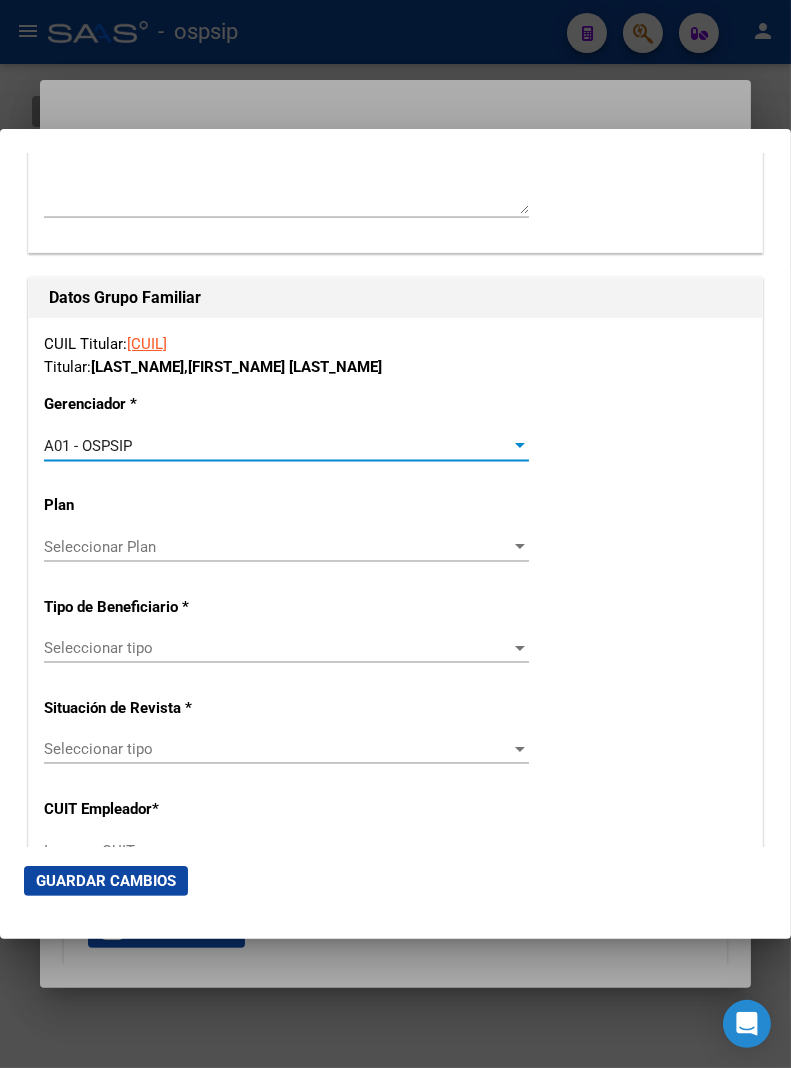 click on "Seleccionar tipo" at bounding box center (277, 648) 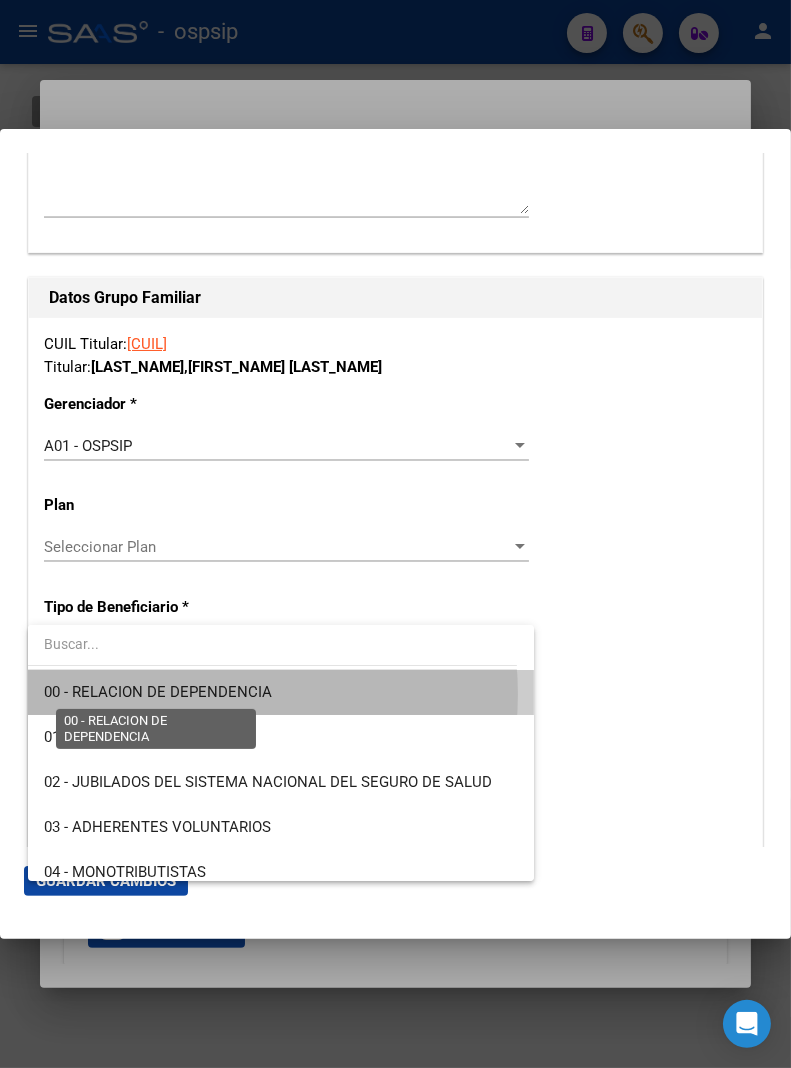 click on "00 - RELACION DE DEPENDENCIA" at bounding box center (158, 692) 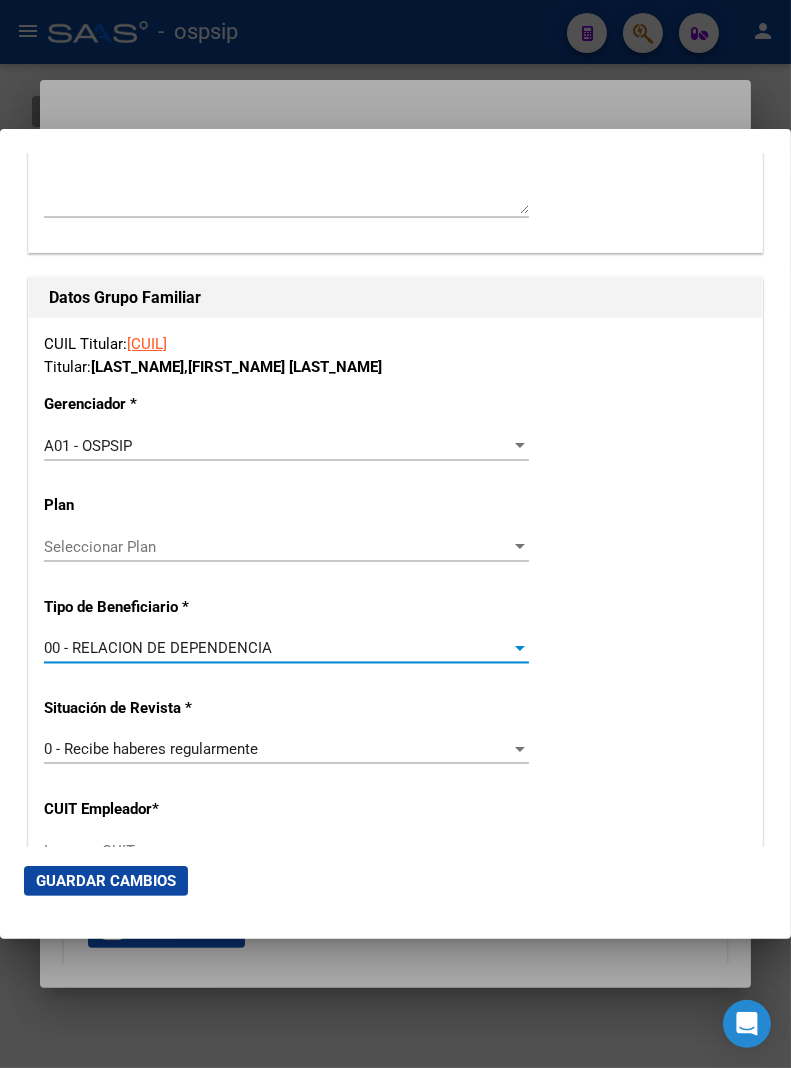 type on "[SSN]" 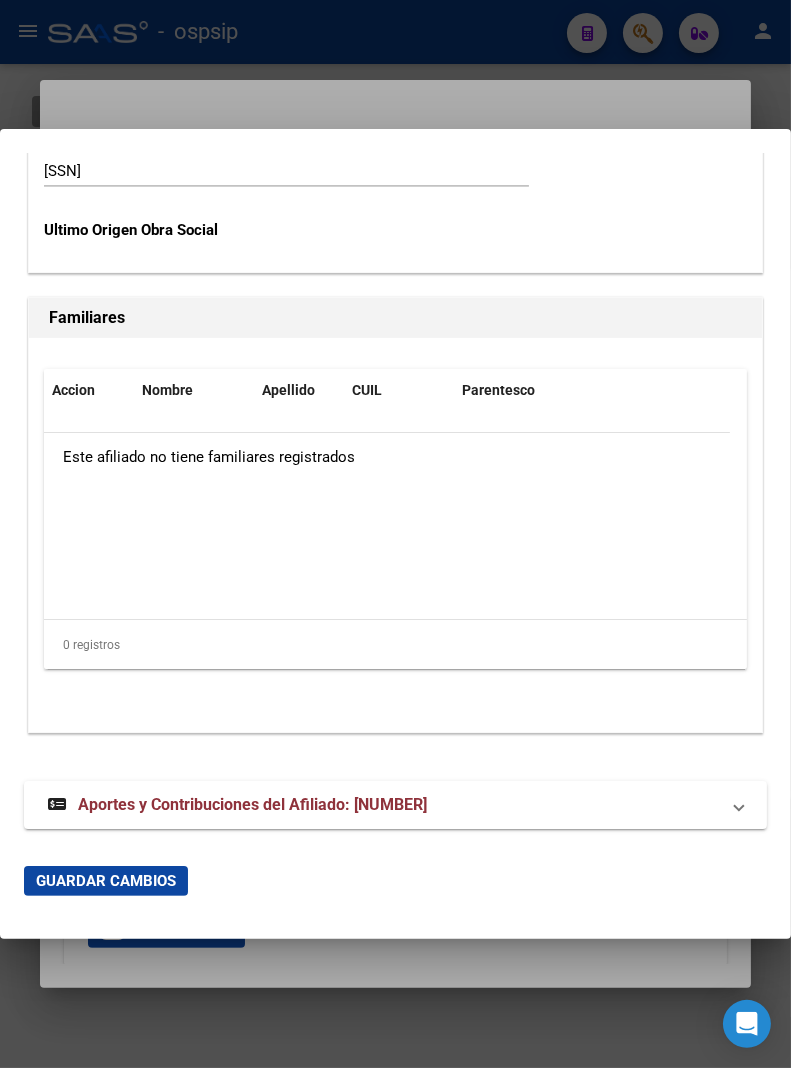 scroll, scrollTop: 4017, scrollLeft: 0, axis: vertical 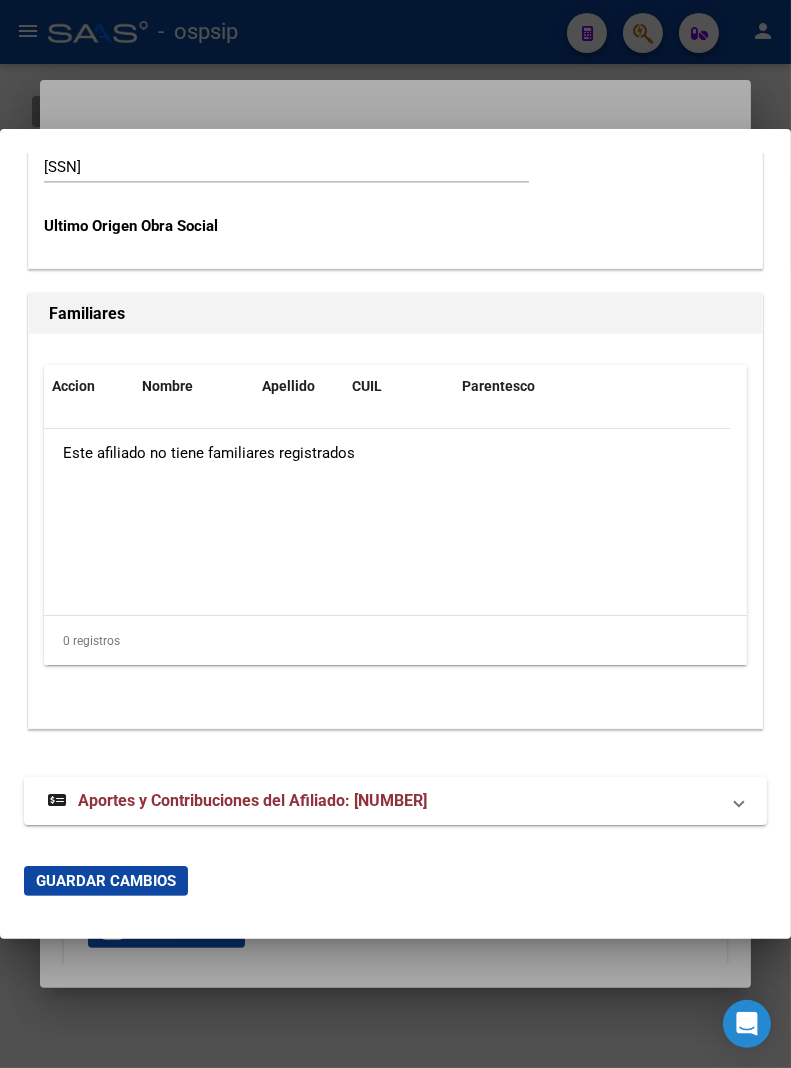 click on "Guardar Cambios" 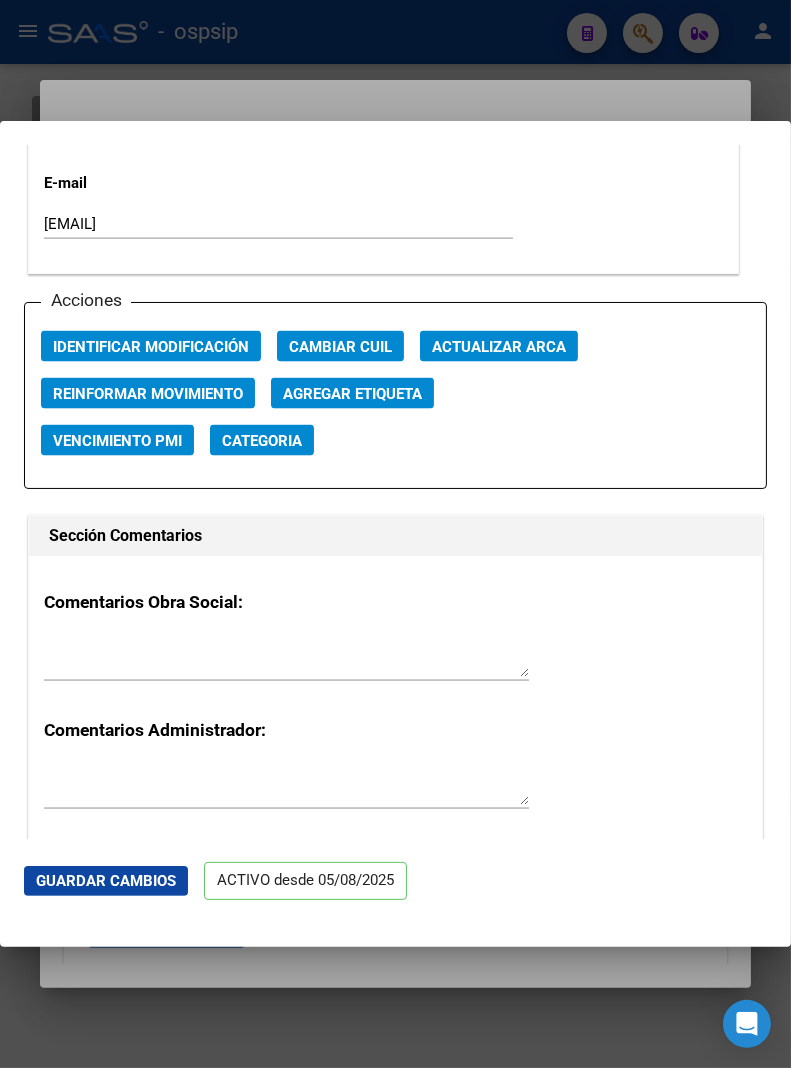 scroll, scrollTop: 2777, scrollLeft: 0, axis: vertical 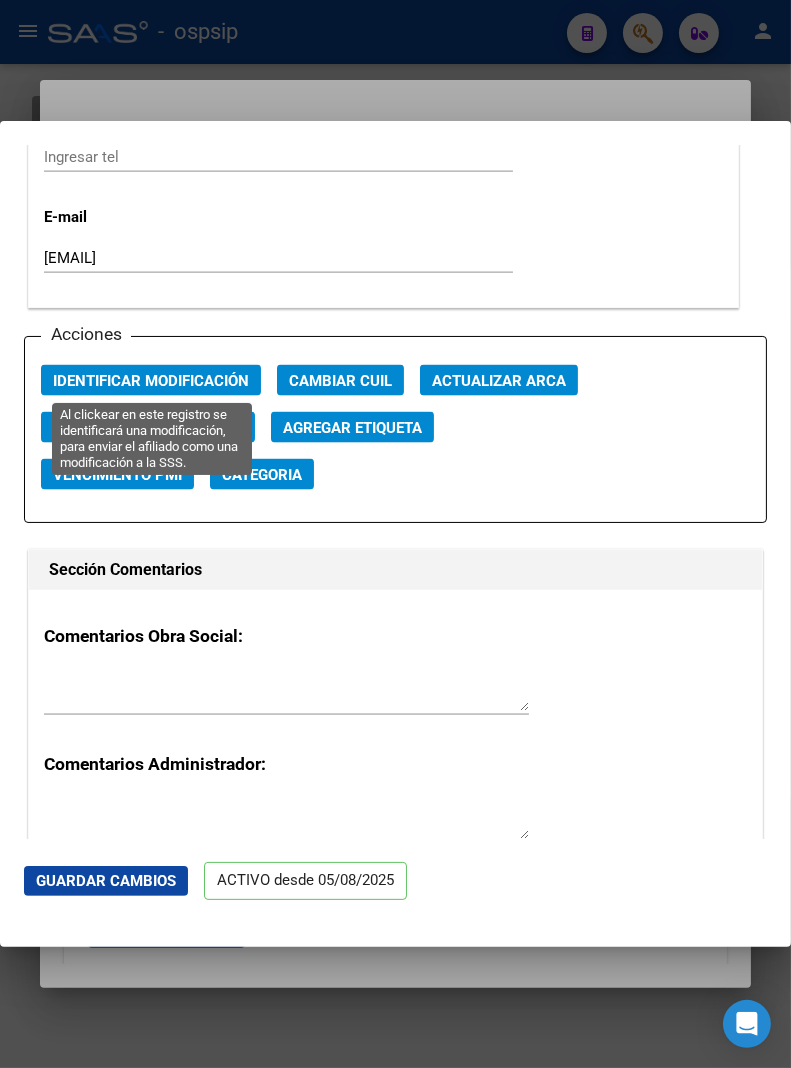 click on "Identificar Modificación" at bounding box center (151, 381) 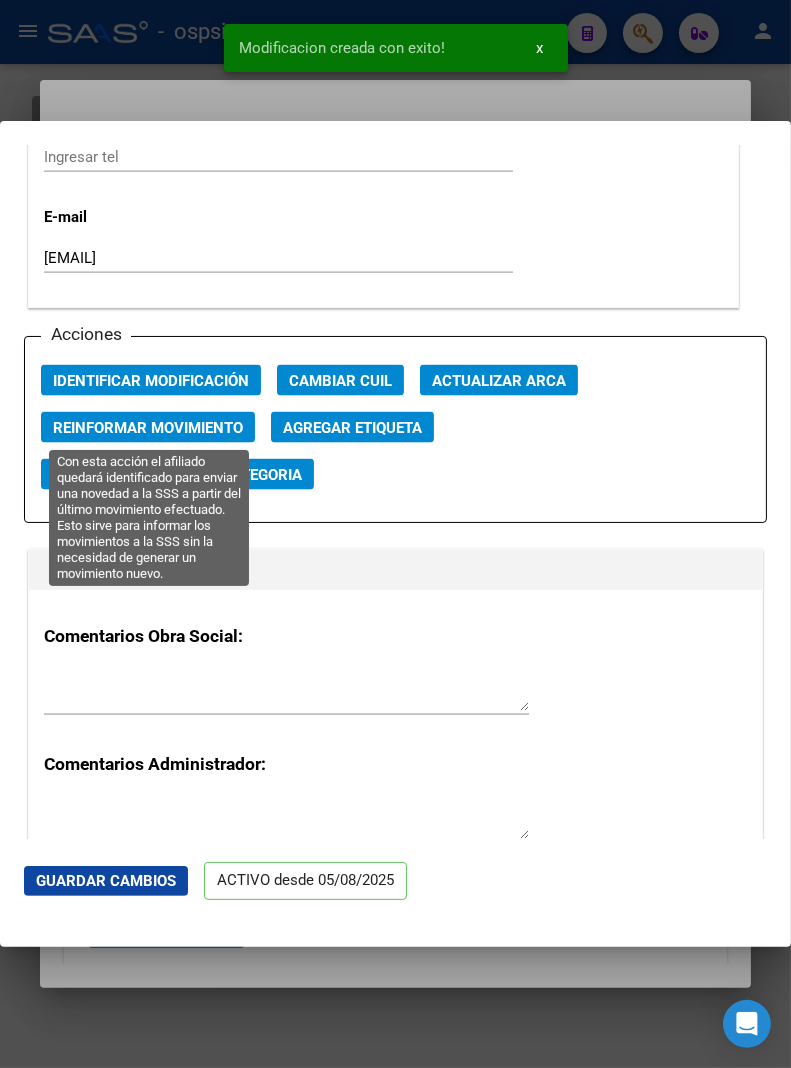 click on "Reinformar Movimiento" 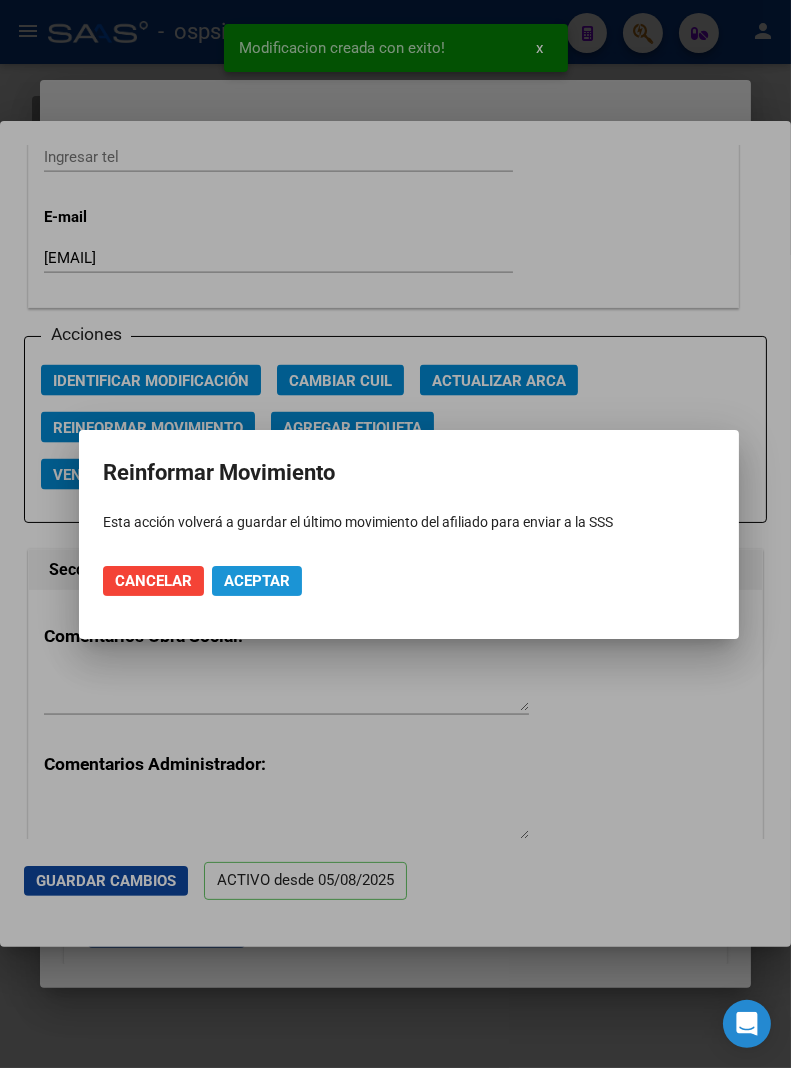 click on "Aceptar" at bounding box center (257, 581) 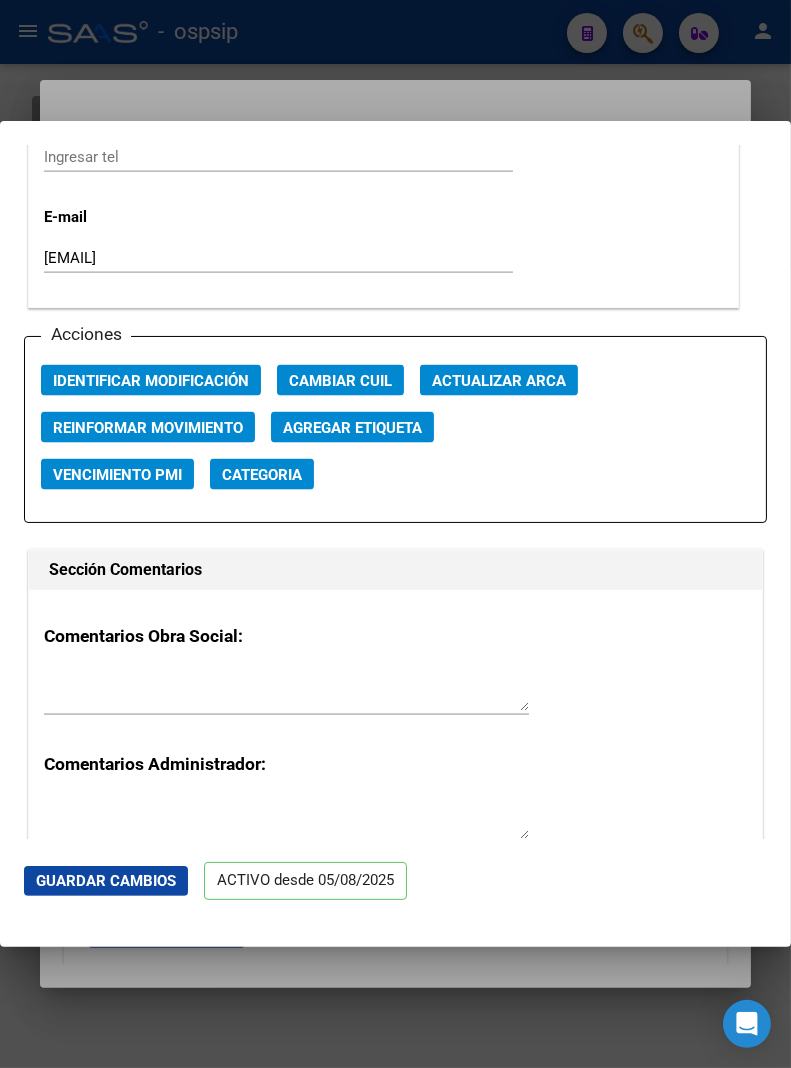 click at bounding box center (395, 534) 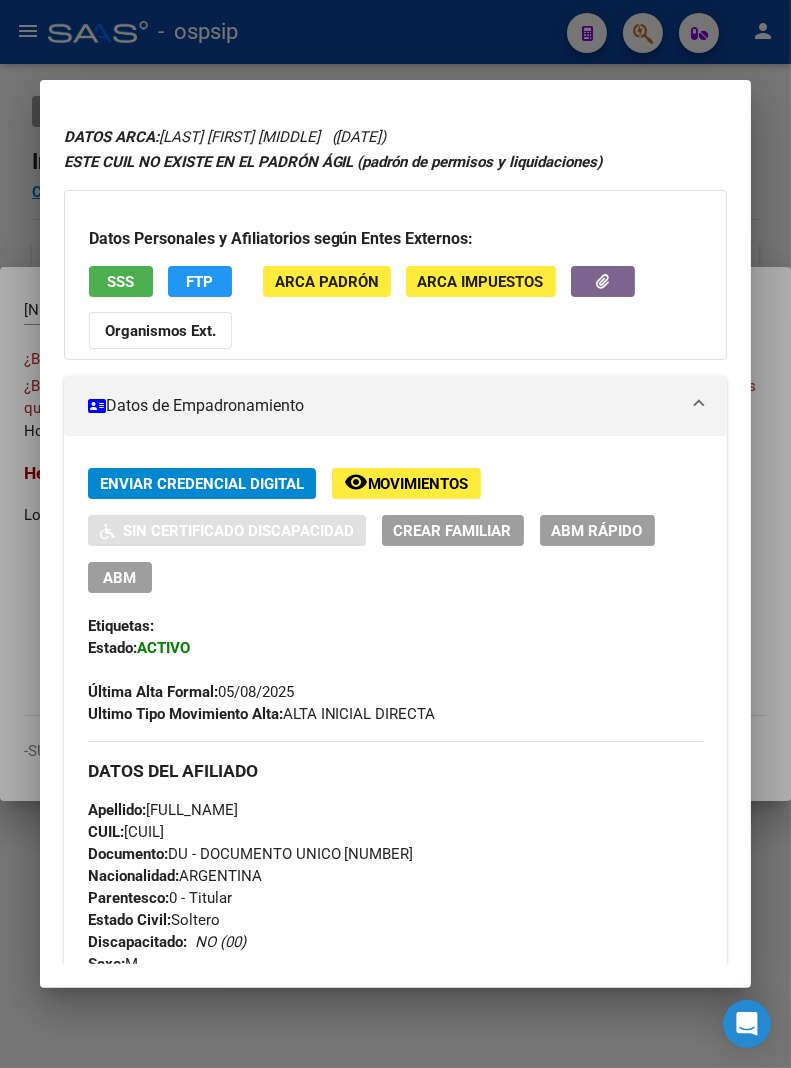 drag, startPoint x: 336, startPoint y: 851, endPoint x: 435, endPoint y: 852, distance: 99.00505 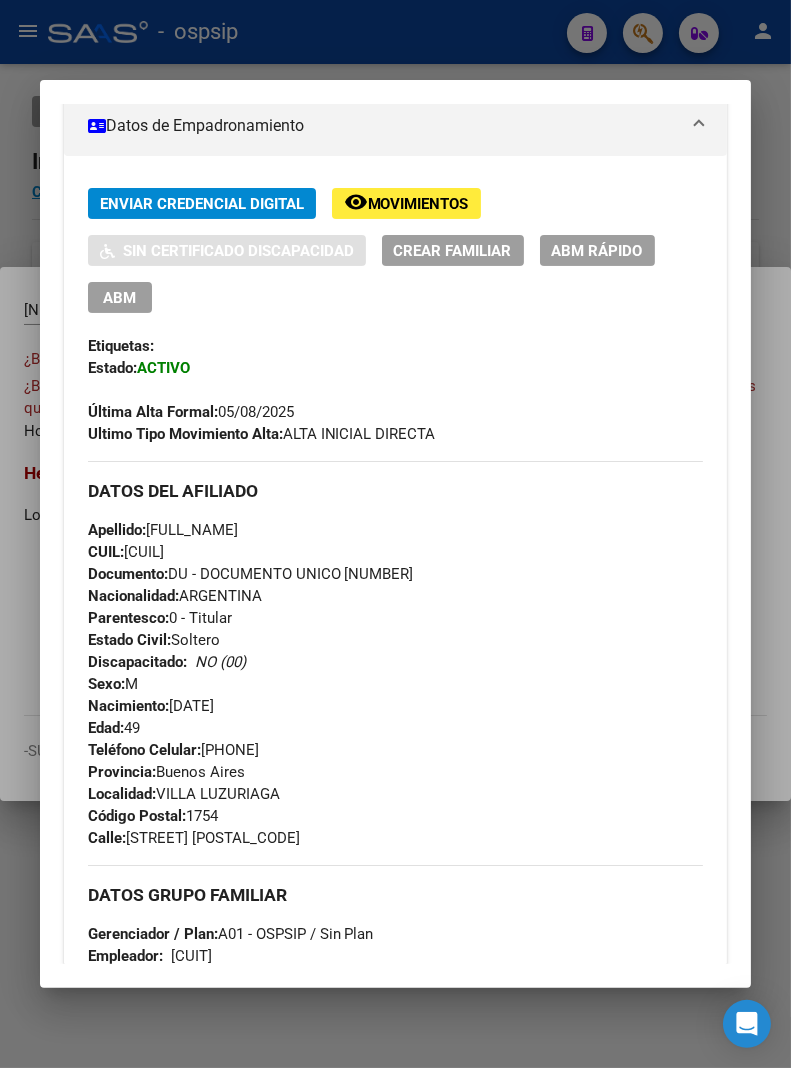 scroll, scrollTop: 495, scrollLeft: 0, axis: vertical 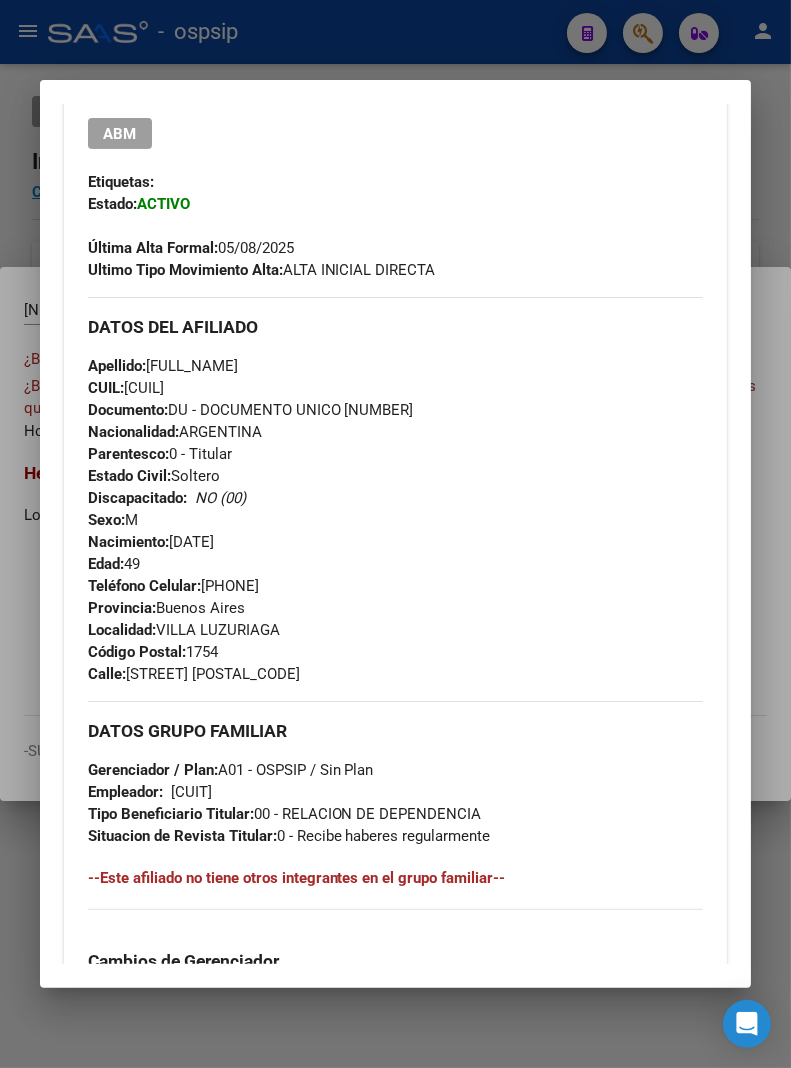 drag, startPoint x: 265, startPoint y: 362, endPoint x: 338, endPoint y: 364, distance: 73.02739 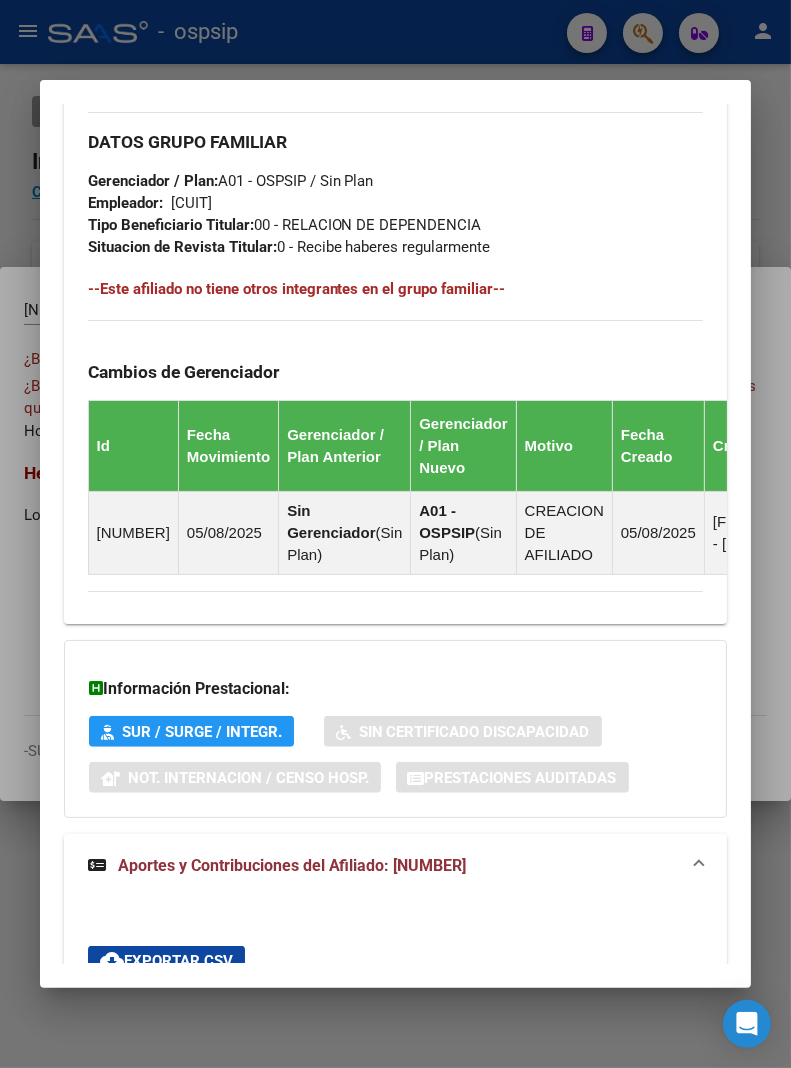 scroll, scrollTop: 1384, scrollLeft: 0, axis: vertical 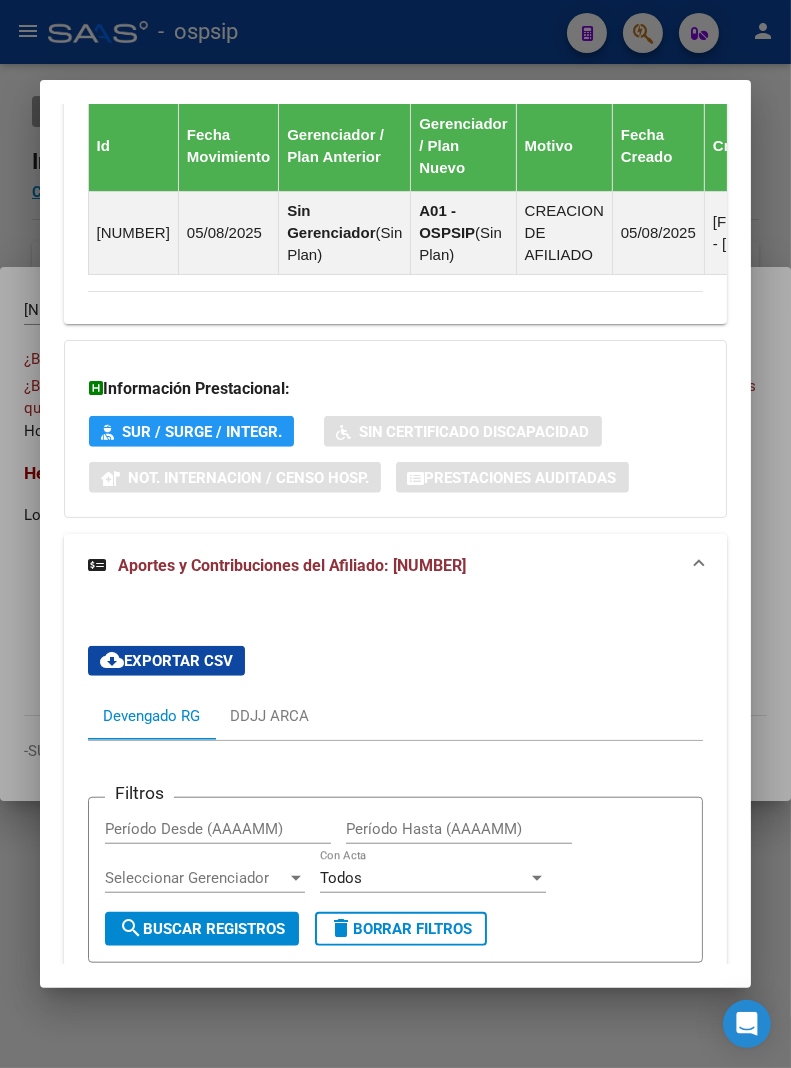 click on "Aportes y Contribuciones del Afiliado: [NUMBER]" at bounding box center (292, 565) 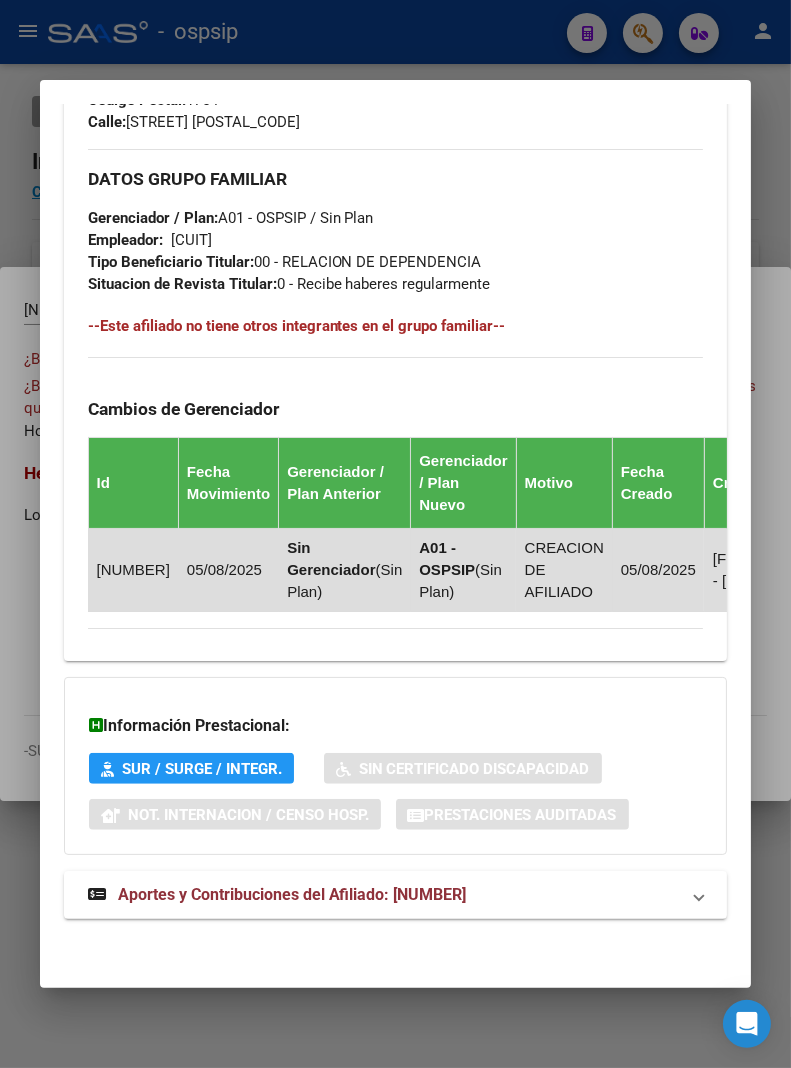 scroll, scrollTop: 1047, scrollLeft: 0, axis: vertical 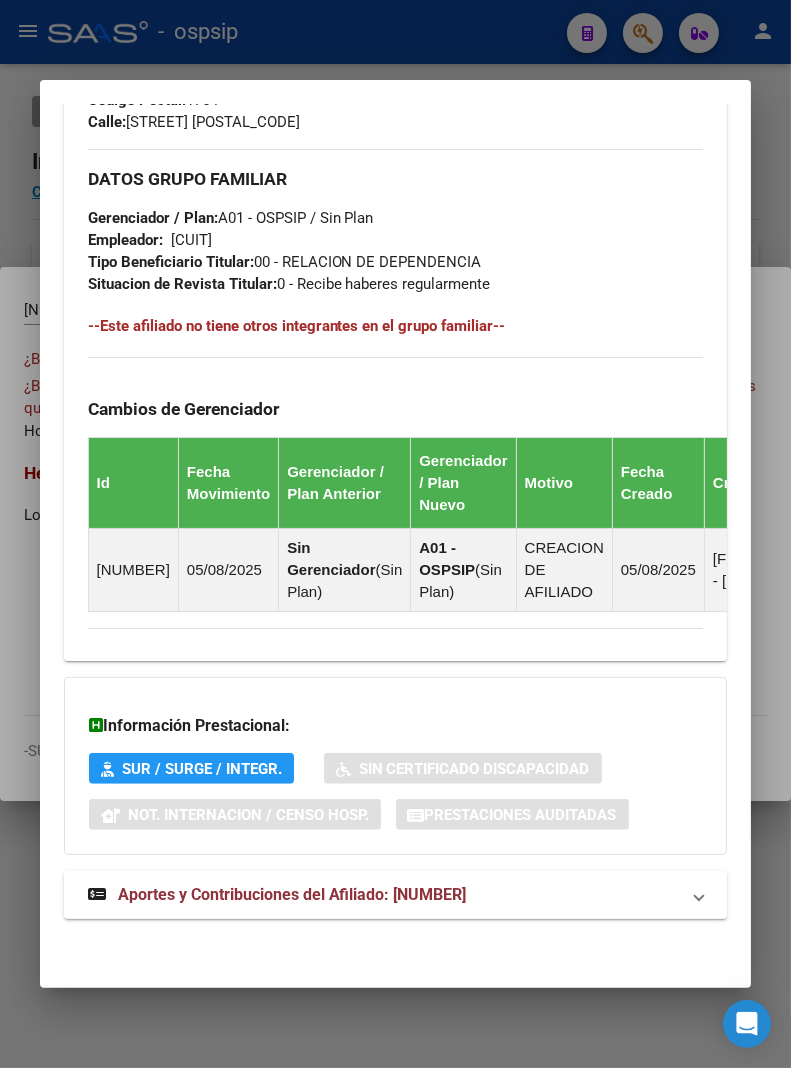 click on "Aportes y Contribuciones del Afiliado: [NUMBER]" at bounding box center (292, 894) 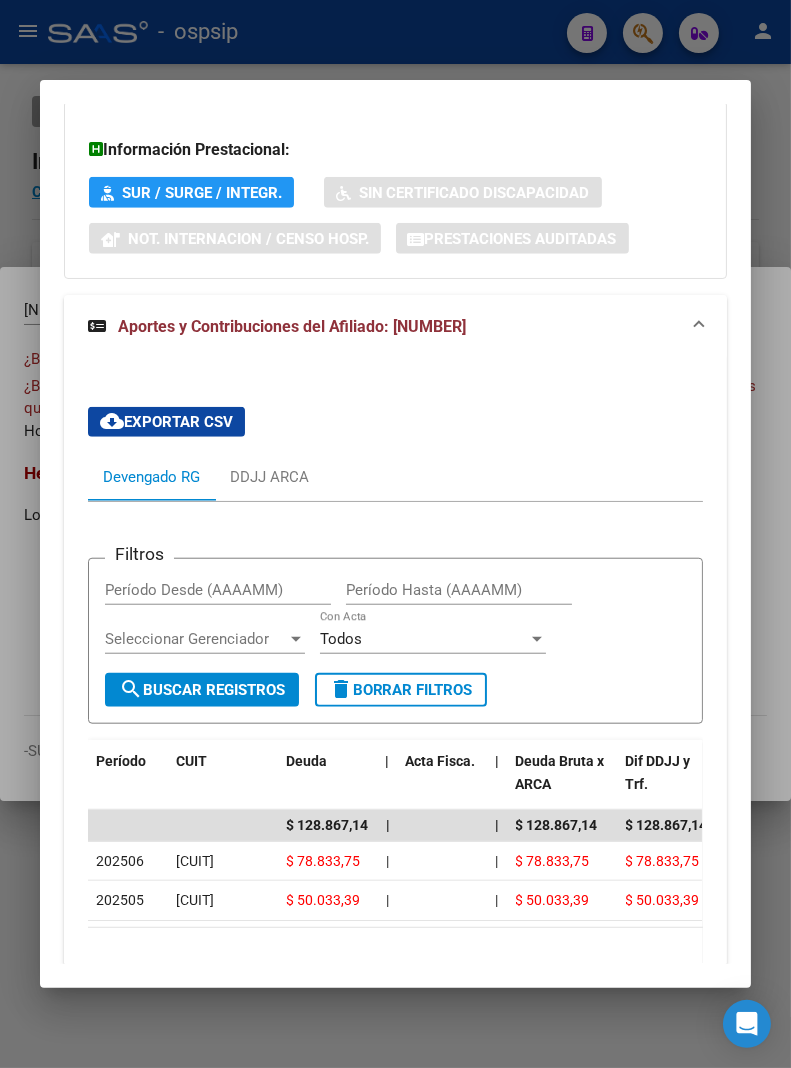 scroll, scrollTop: 1780, scrollLeft: 0, axis: vertical 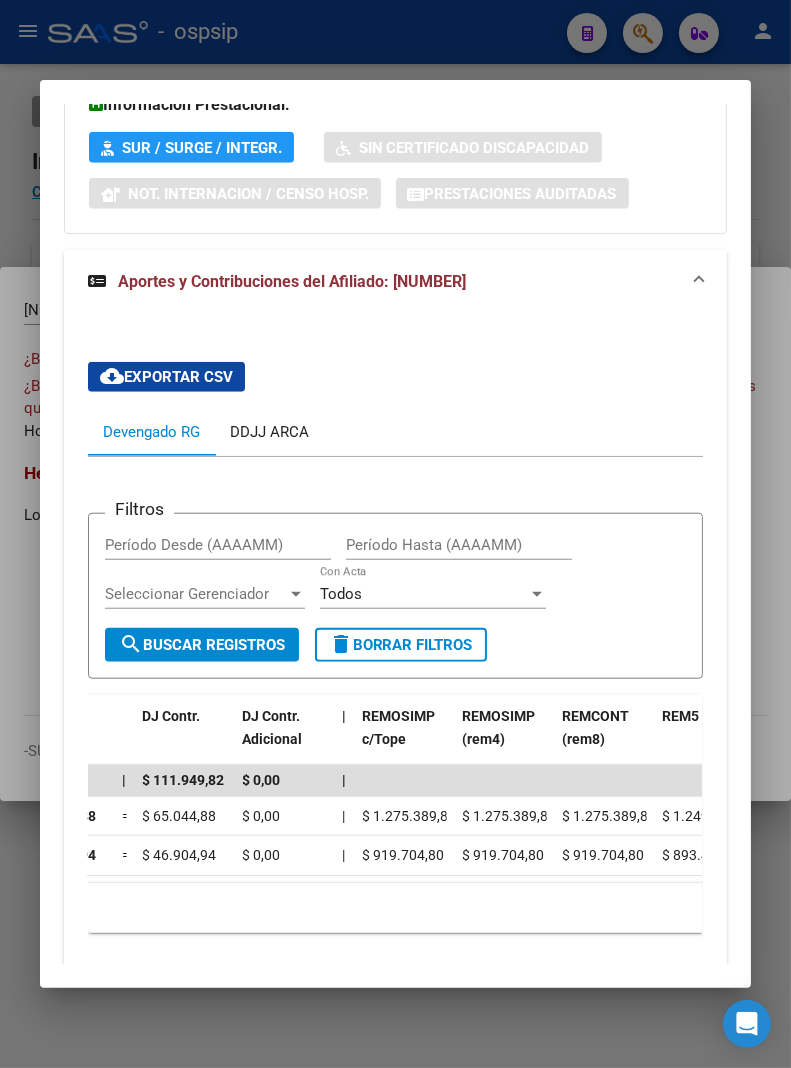 click on "DDJJ ARCA" at bounding box center [269, 432] 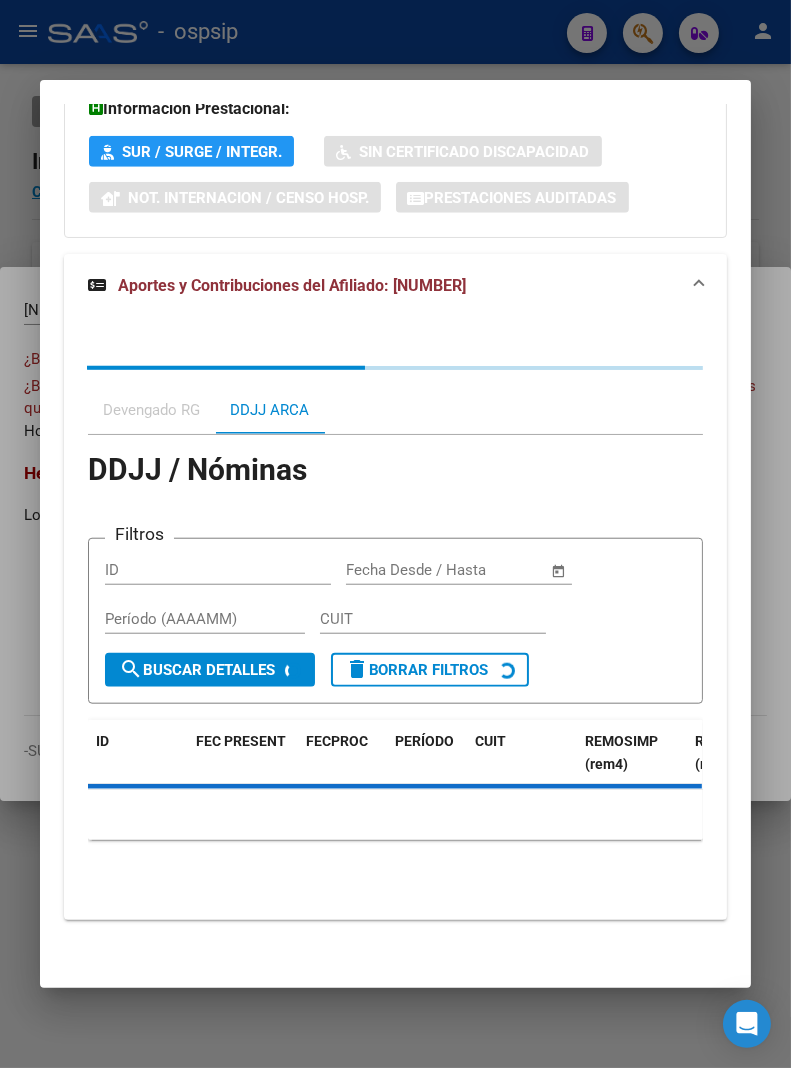 scroll, scrollTop: 1668, scrollLeft: 0, axis: vertical 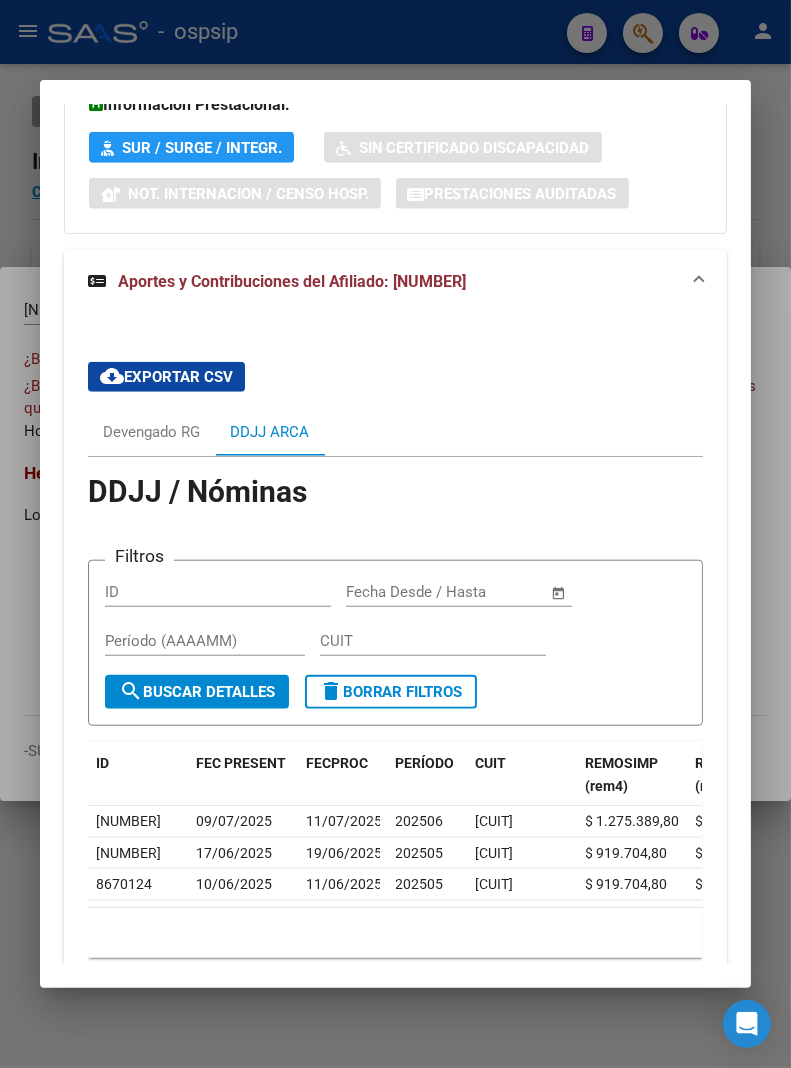 drag, startPoint x: 181, startPoint y: 905, endPoint x: 240, endPoint y: 917, distance: 60.207973 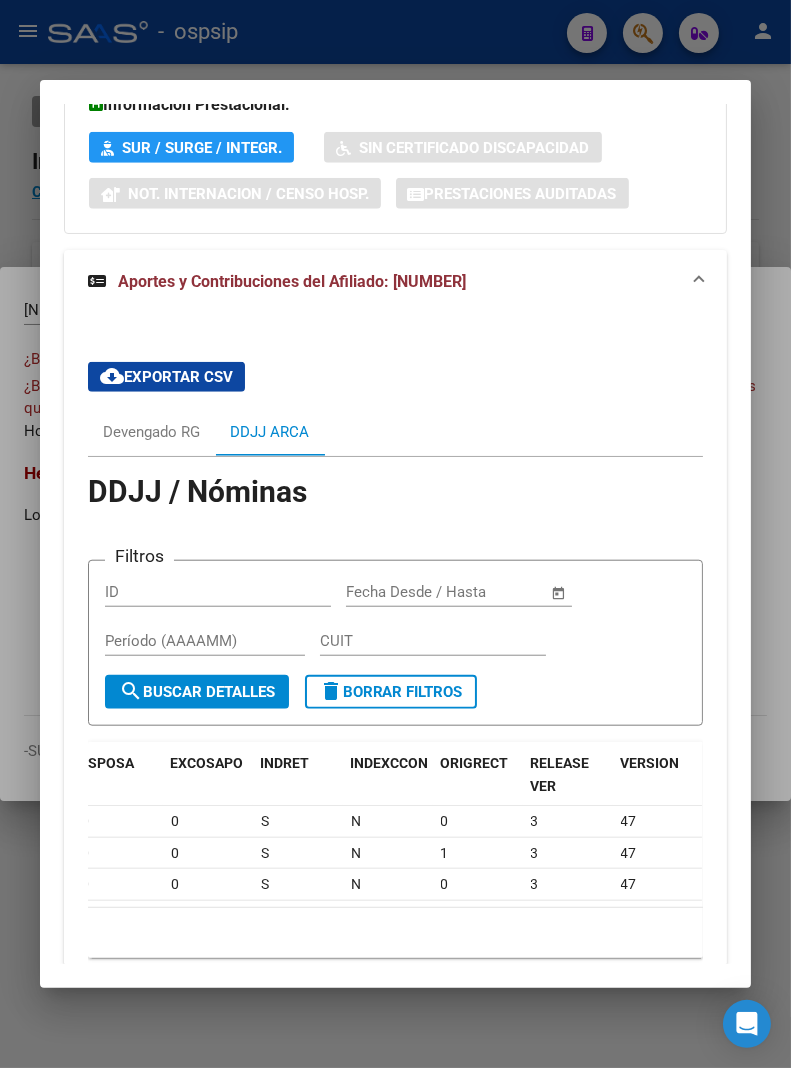scroll, scrollTop: 0, scrollLeft: 0, axis: both 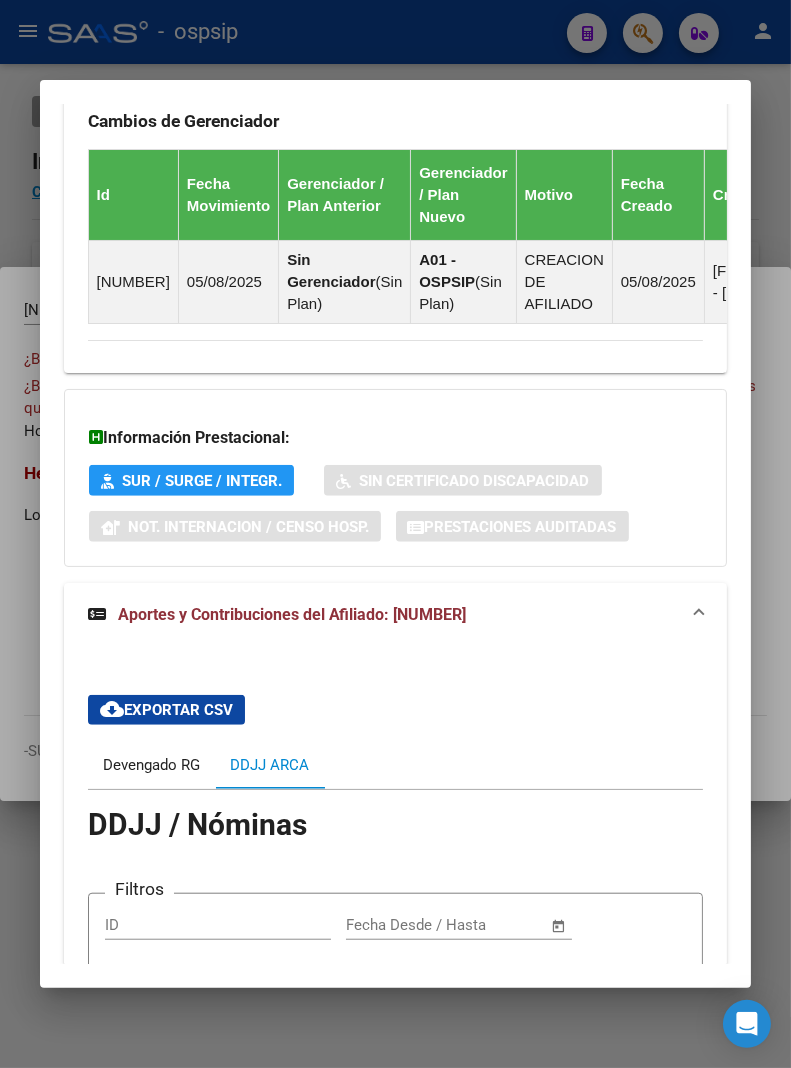 click on "Devengado RG" at bounding box center (151, 765) 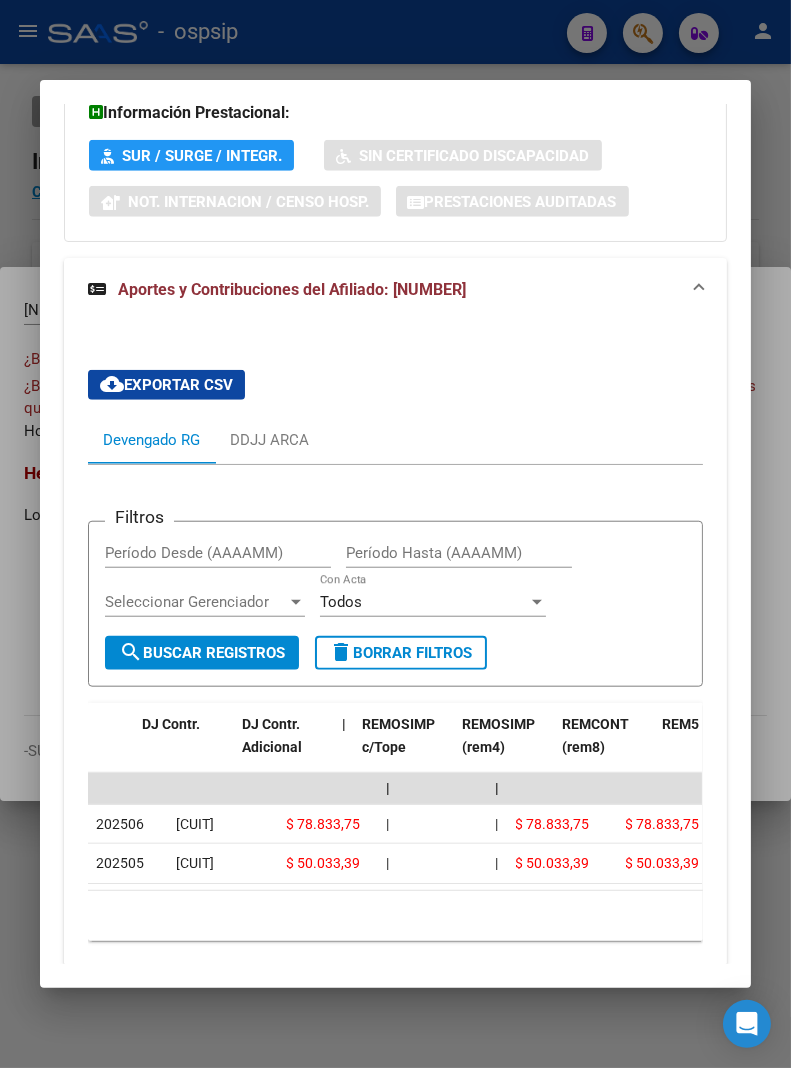 scroll, scrollTop: 1668, scrollLeft: 0, axis: vertical 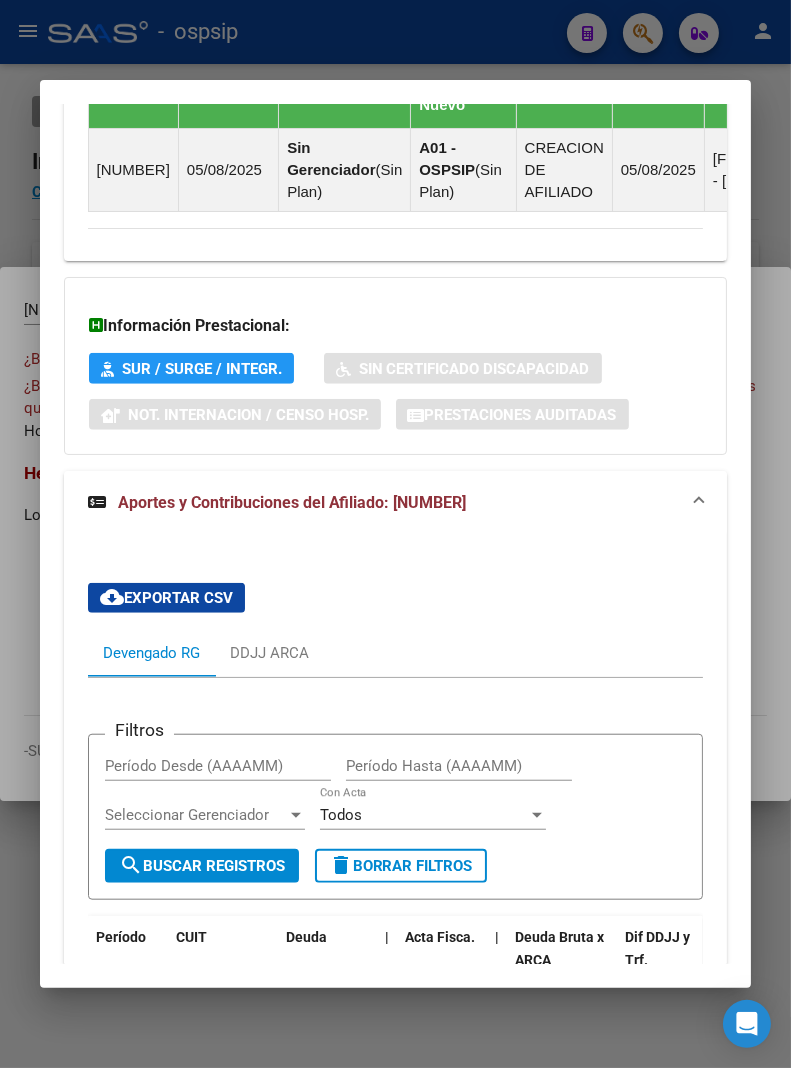click on "Aportes y Contribuciones del Afiliado: [NUMBER]" at bounding box center [292, 502] 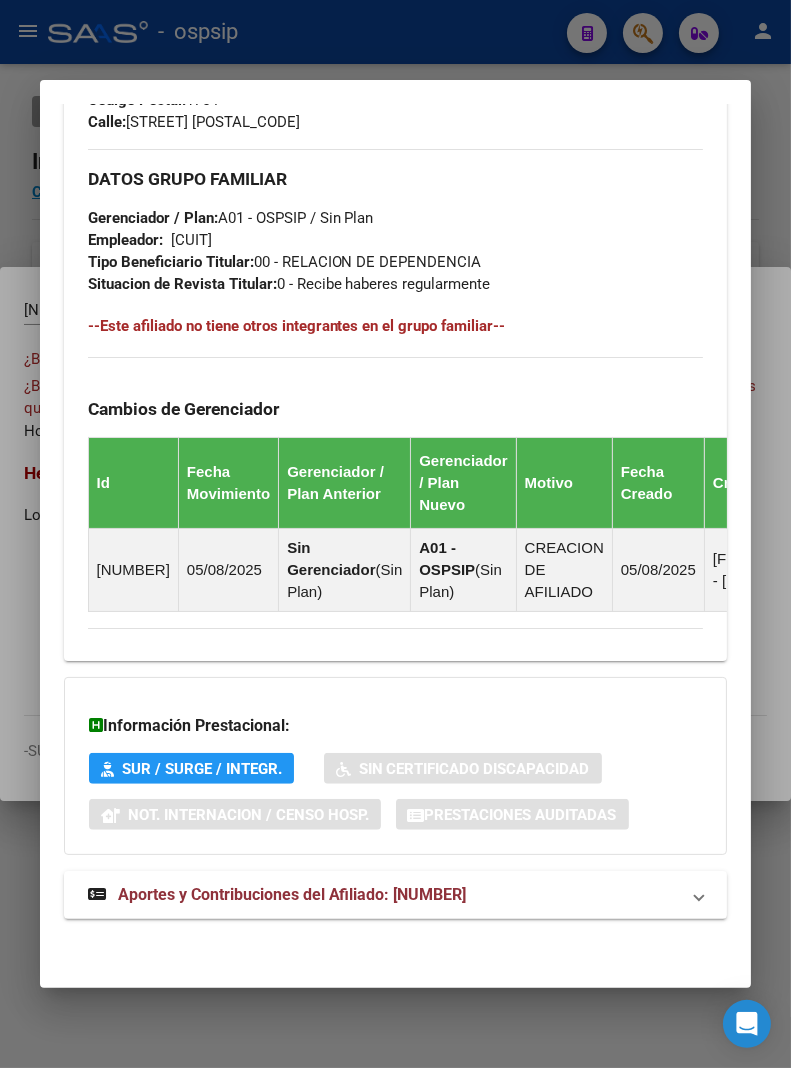 scroll, scrollTop: 1047, scrollLeft: 0, axis: vertical 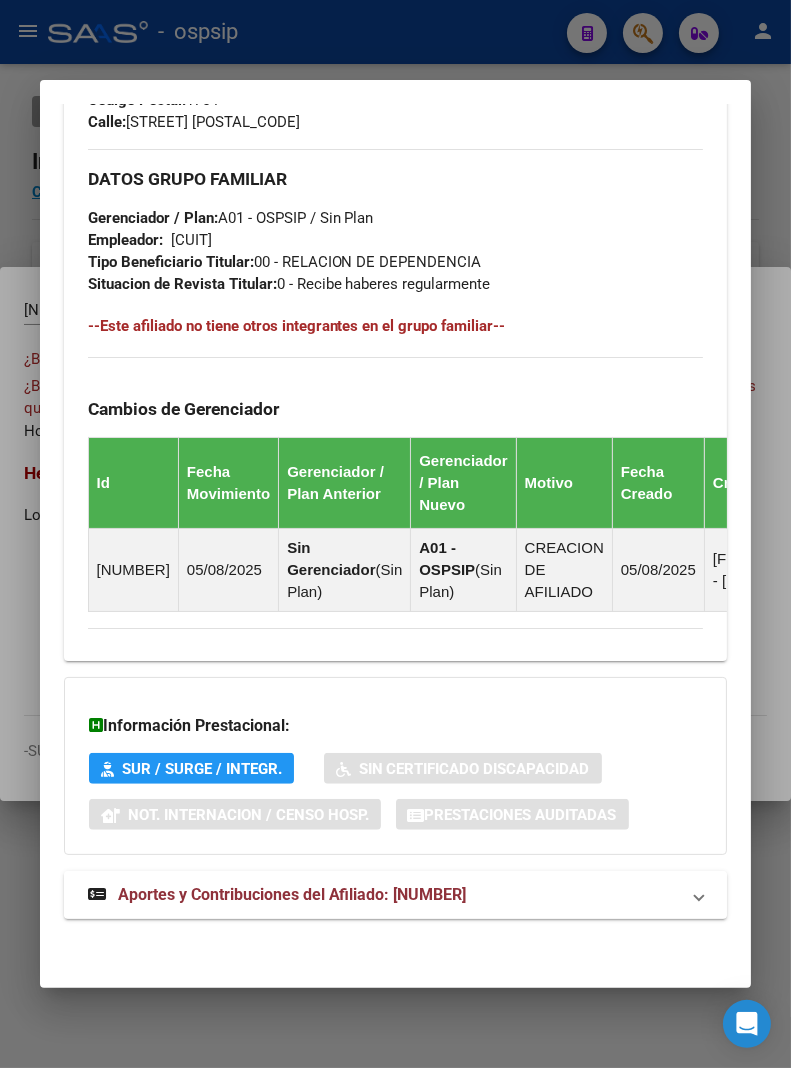 click on "Aportes y Contribuciones del Afiliado: [NUMBER]" at bounding box center (292, 894) 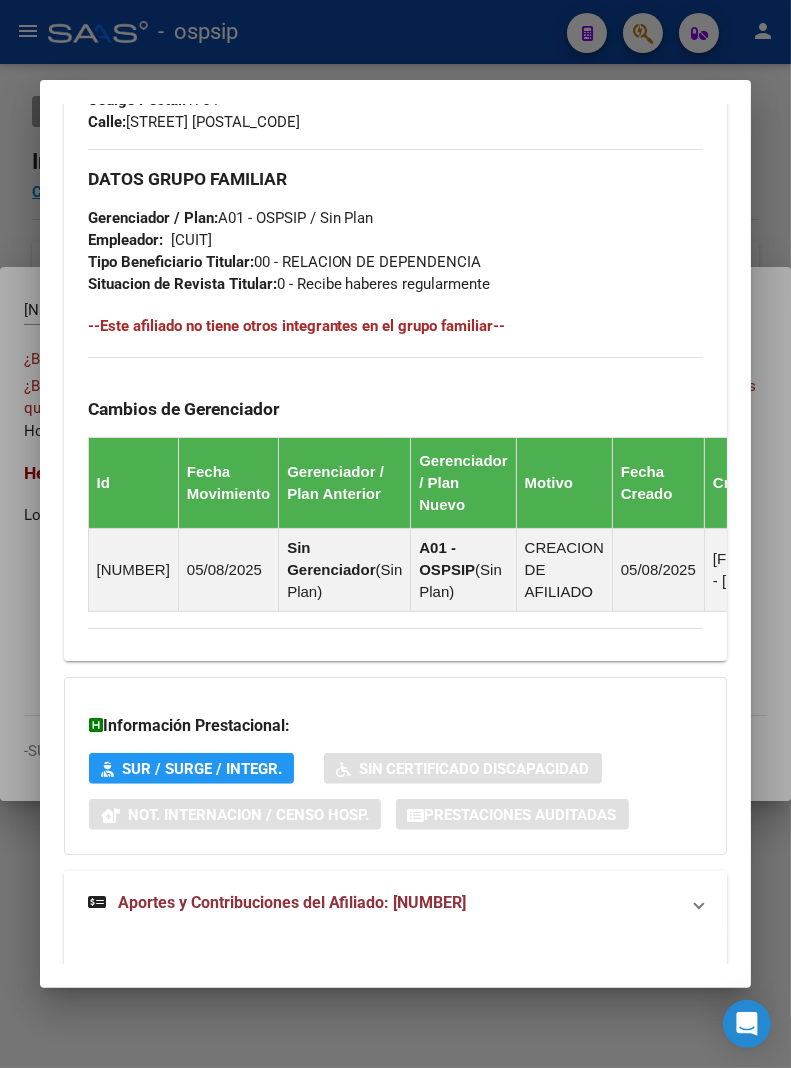 scroll, scrollTop: 1447, scrollLeft: 0, axis: vertical 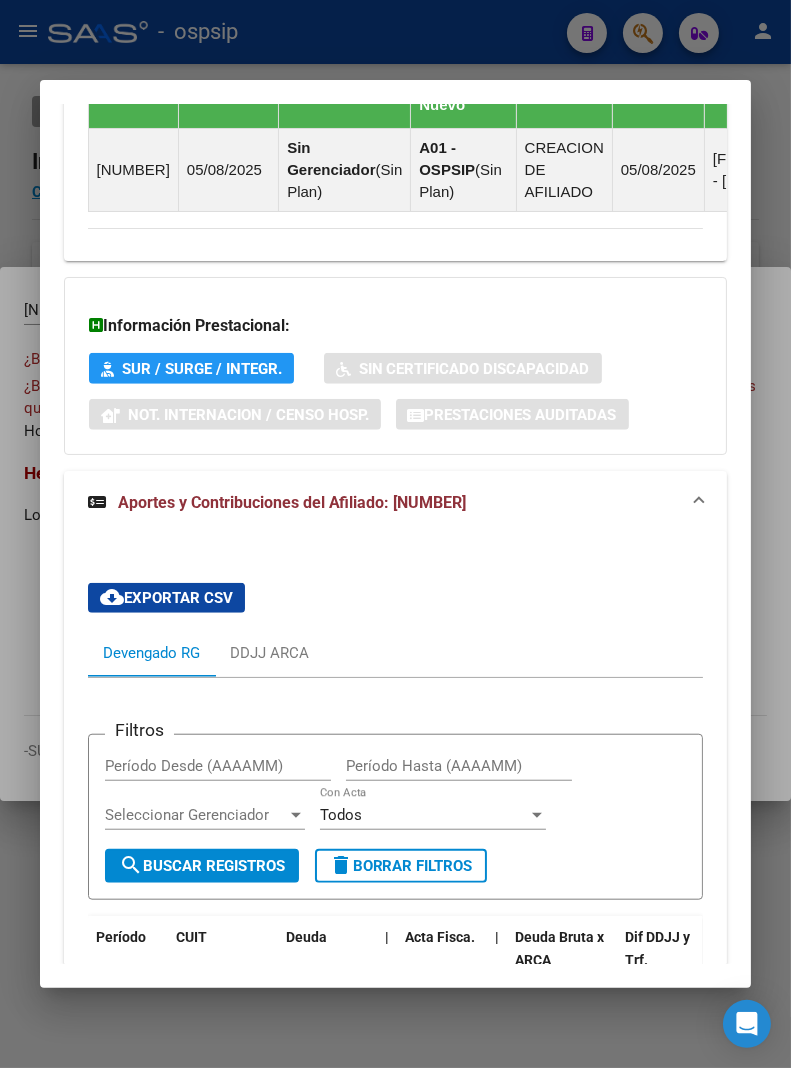 drag, startPoint x: 183, startPoint y: 677, endPoint x: 277, endPoint y: 696, distance: 95.90099 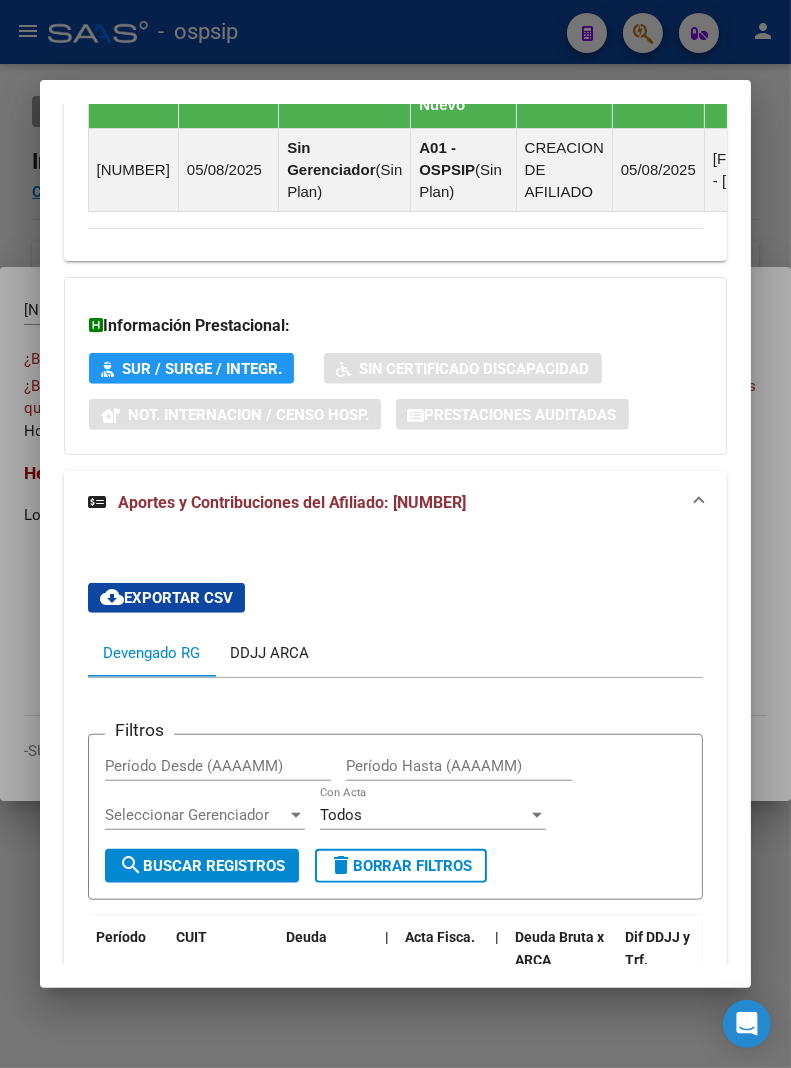 click on "DDJJ ARCA" at bounding box center (269, 653) 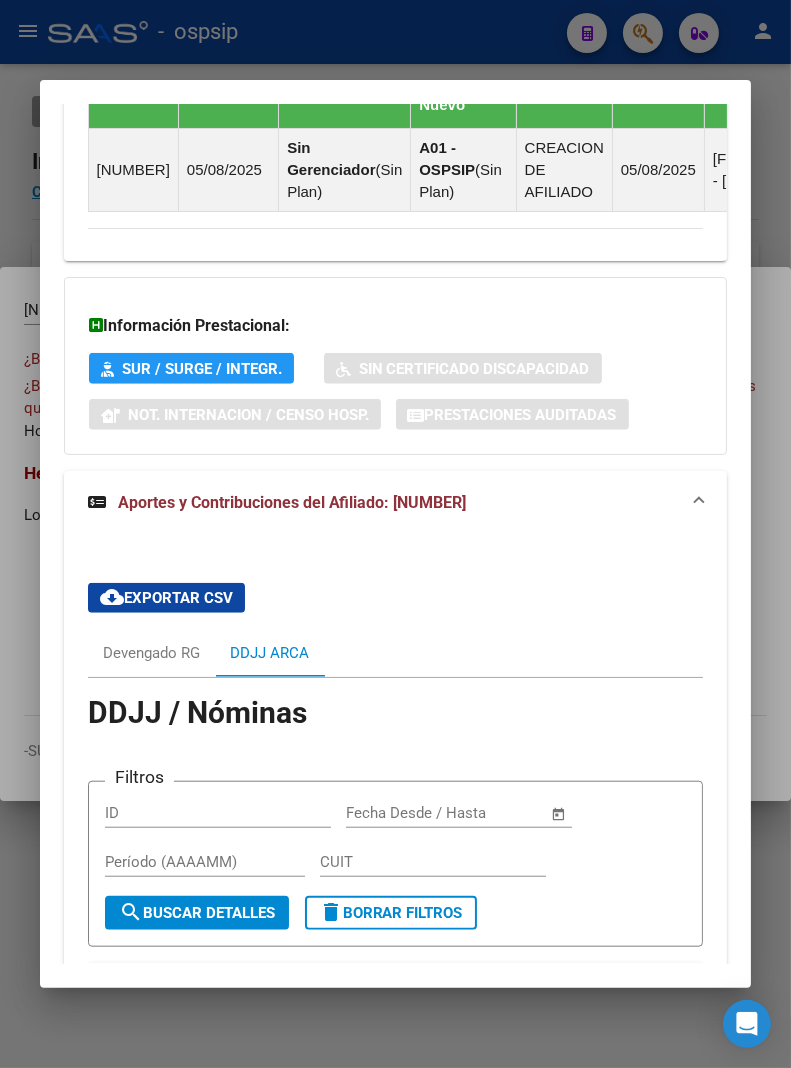 click on "Devengado RG DDJJ ARCA" at bounding box center [396, 653] 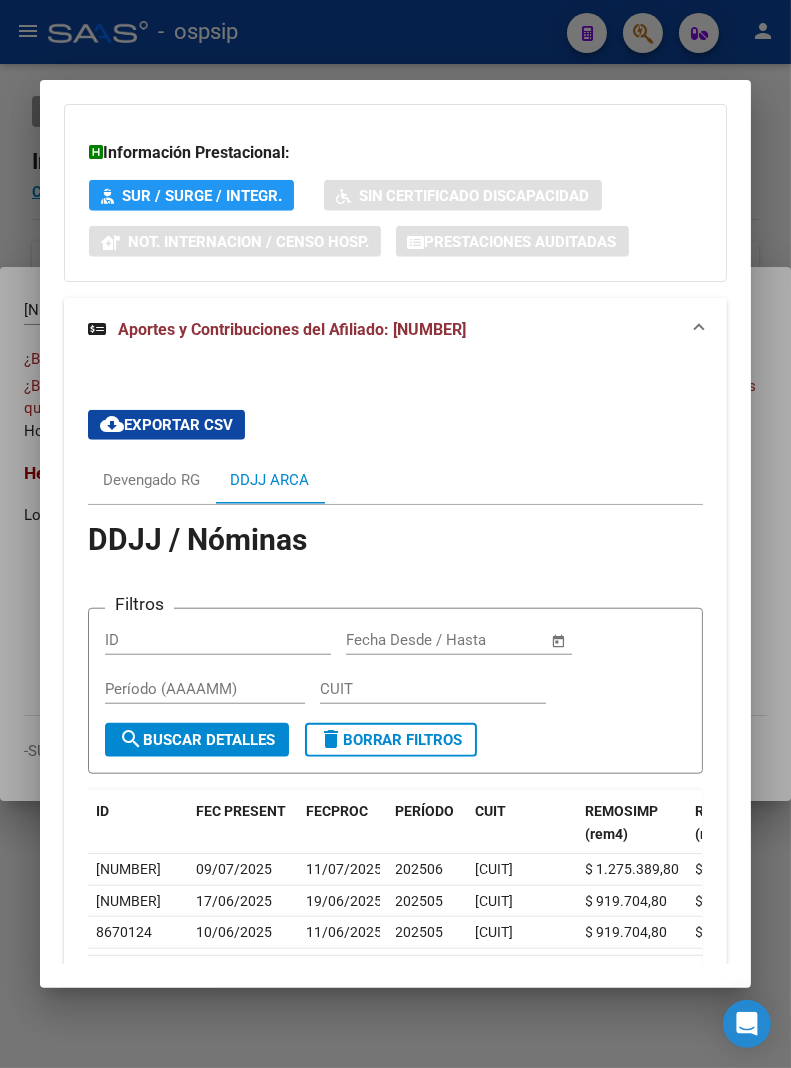 scroll, scrollTop: 1781, scrollLeft: 0, axis: vertical 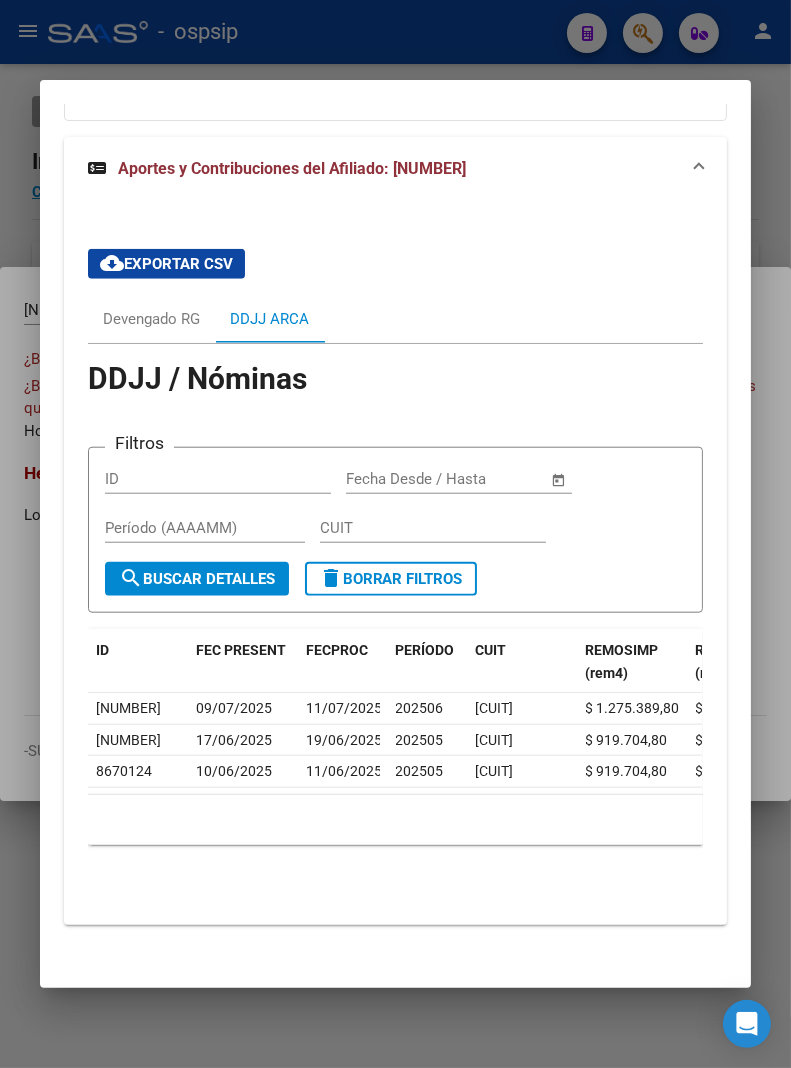 click on "DDJJ / Nóminas" at bounding box center (396, 381) 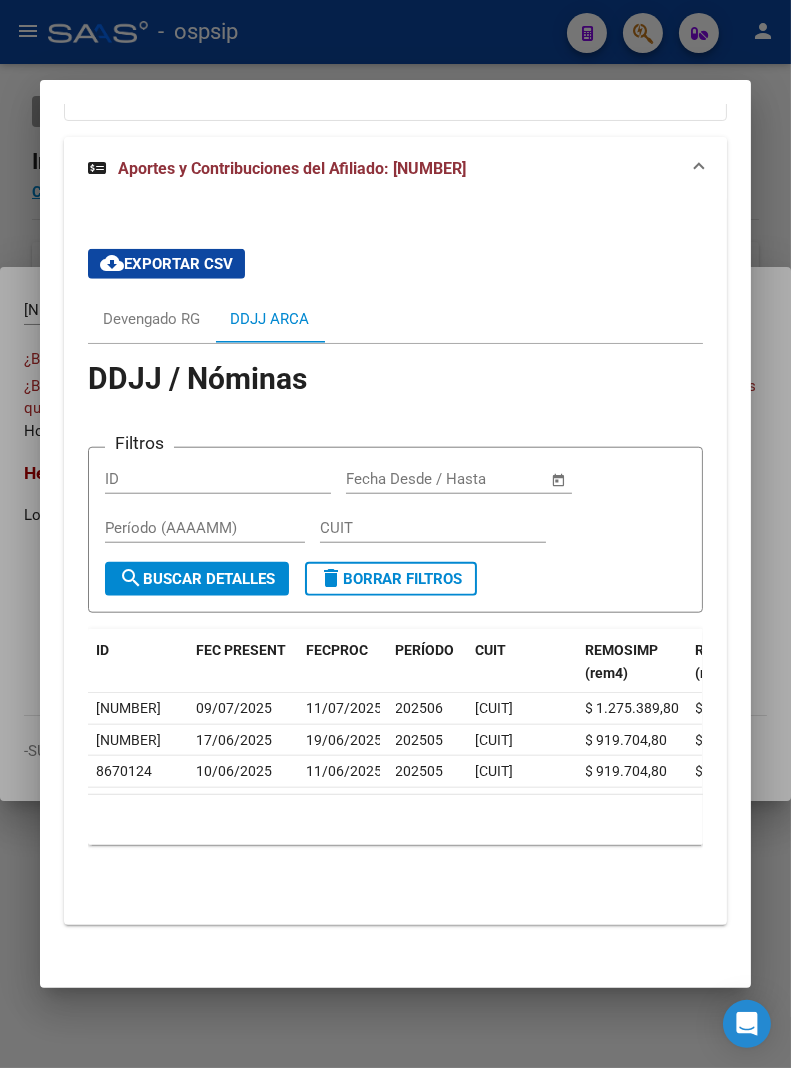 click at bounding box center [699, 169] 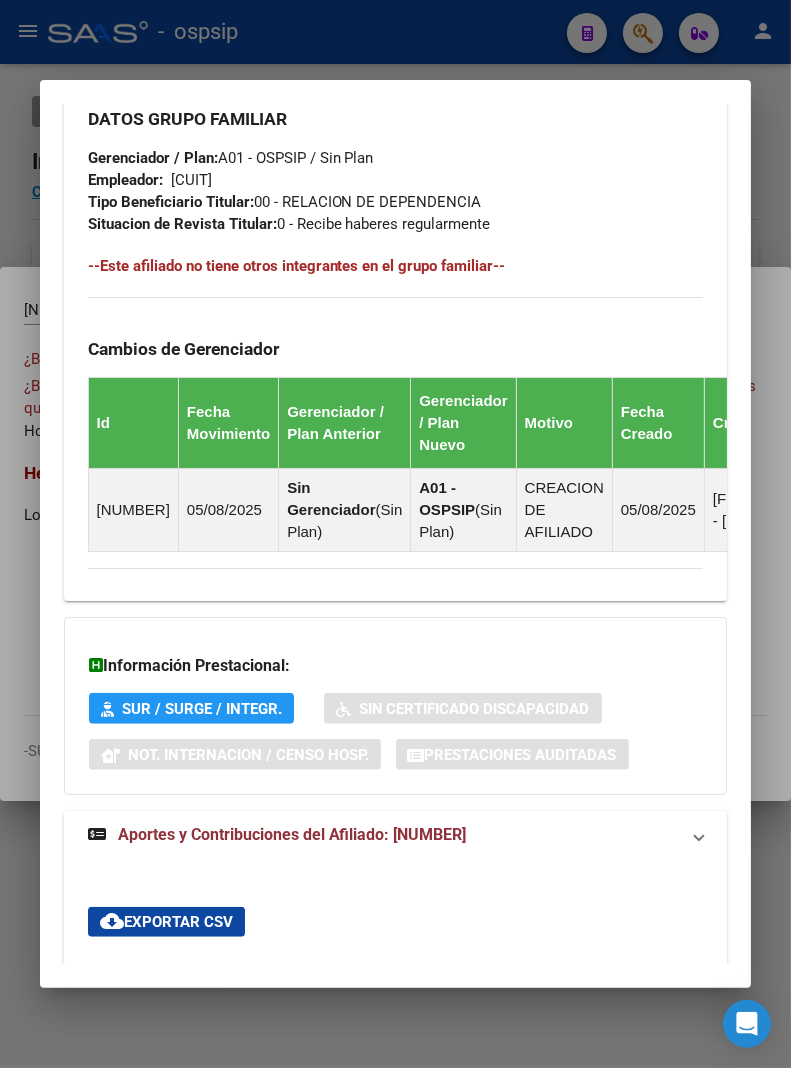 scroll, scrollTop: 1047, scrollLeft: 0, axis: vertical 